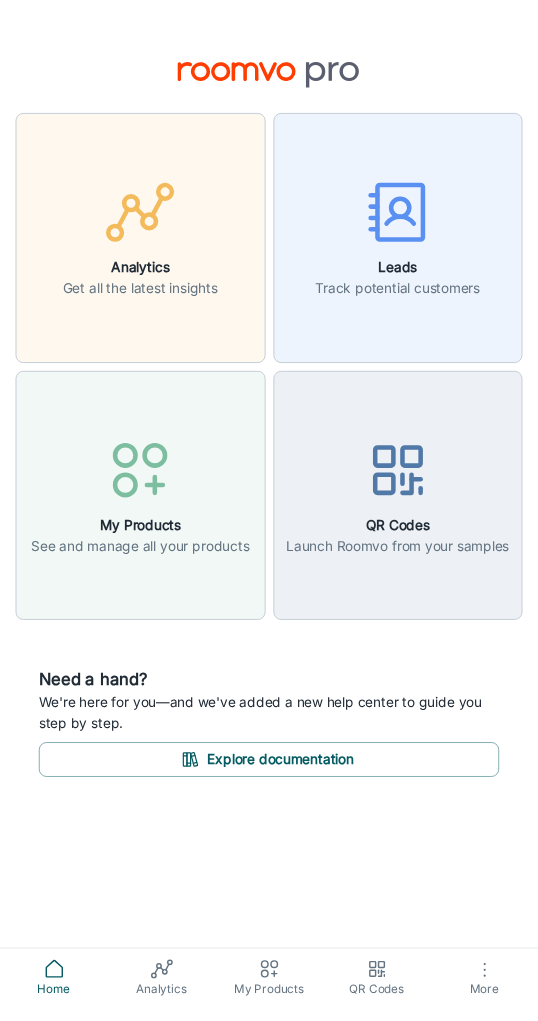 scroll, scrollTop: 0, scrollLeft: 0, axis: both 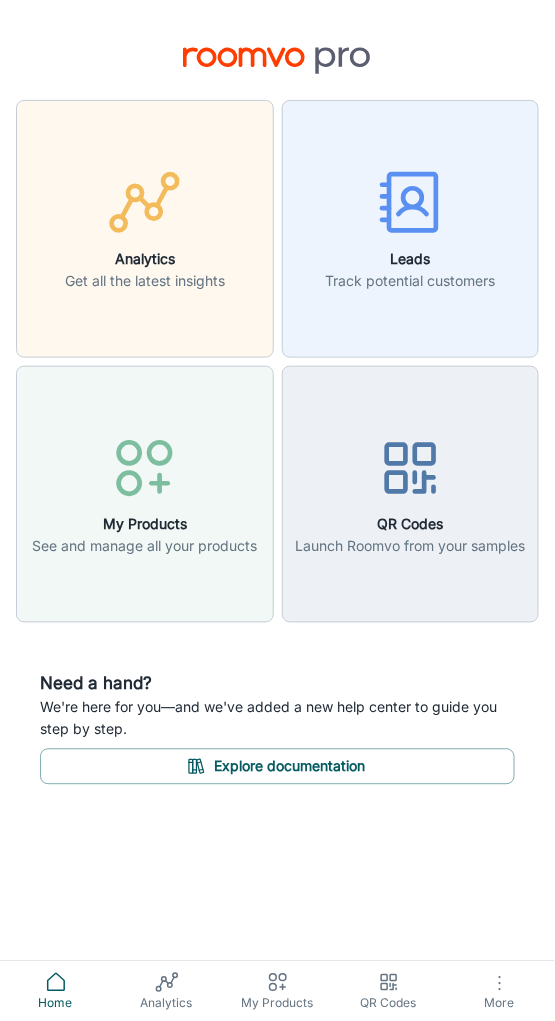 drag, startPoint x: 398, startPoint y: 904, endPoint x: 380, endPoint y: 904, distance: 18 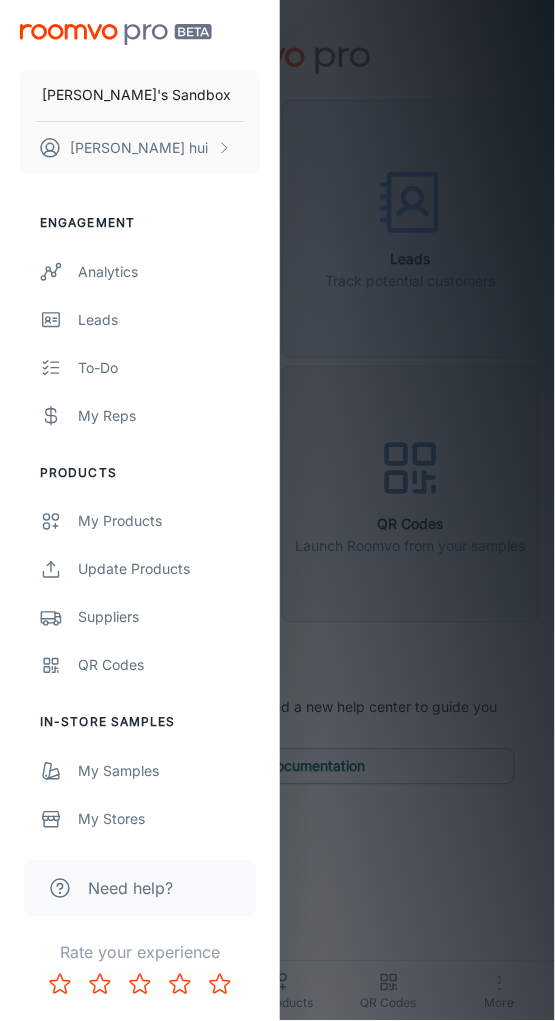 click at bounding box center [277, 510] 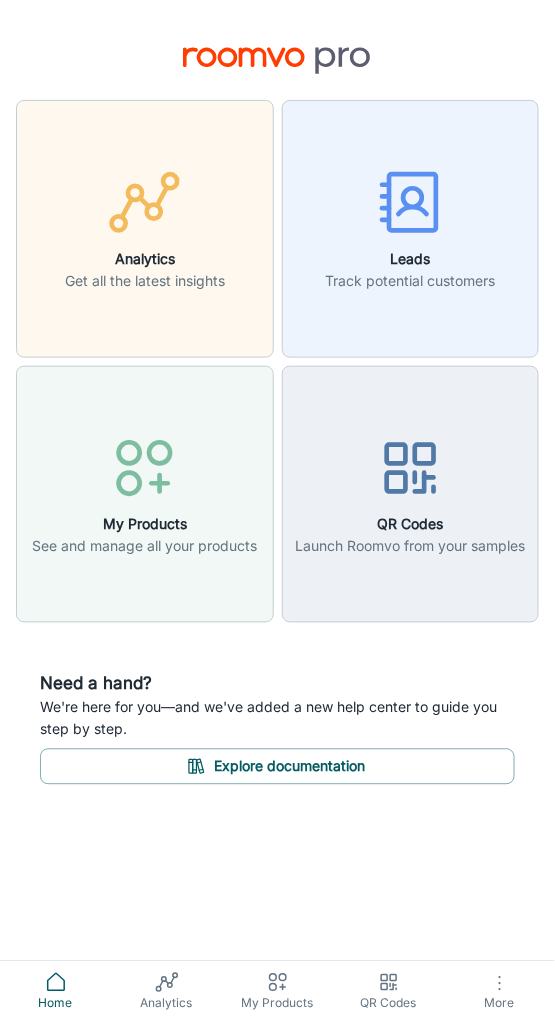 click on "Analytics Get all the latest insights Leads Track potential customers My Products See and manage all your products QR Codes Launch Roomvo from your samples Need a hand? We're here for you—and we've added a new help center to guide you step by step. Explore documentation Home Analytics My Products QR Codes More" at bounding box center (277, 510) 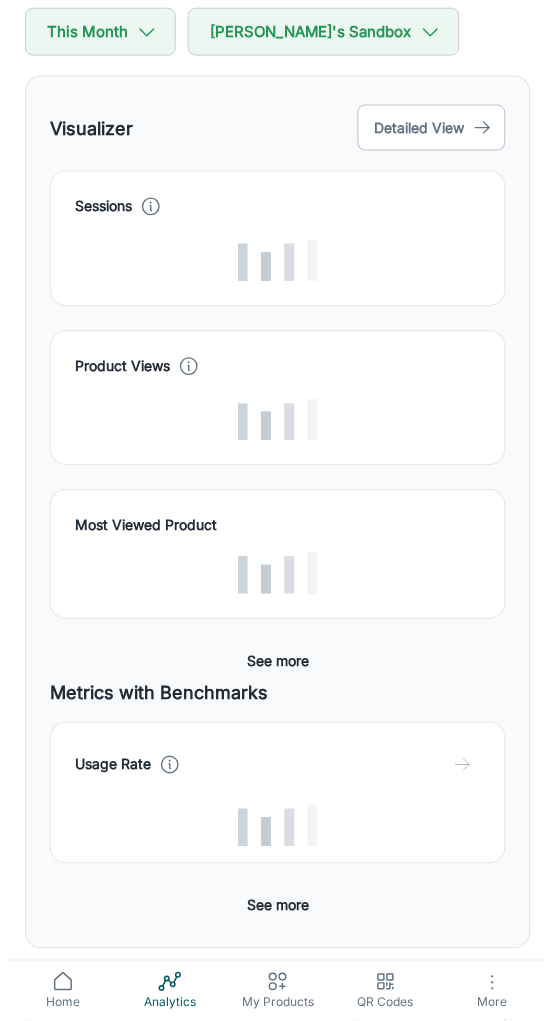 scroll, scrollTop: 0, scrollLeft: 0, axis: both 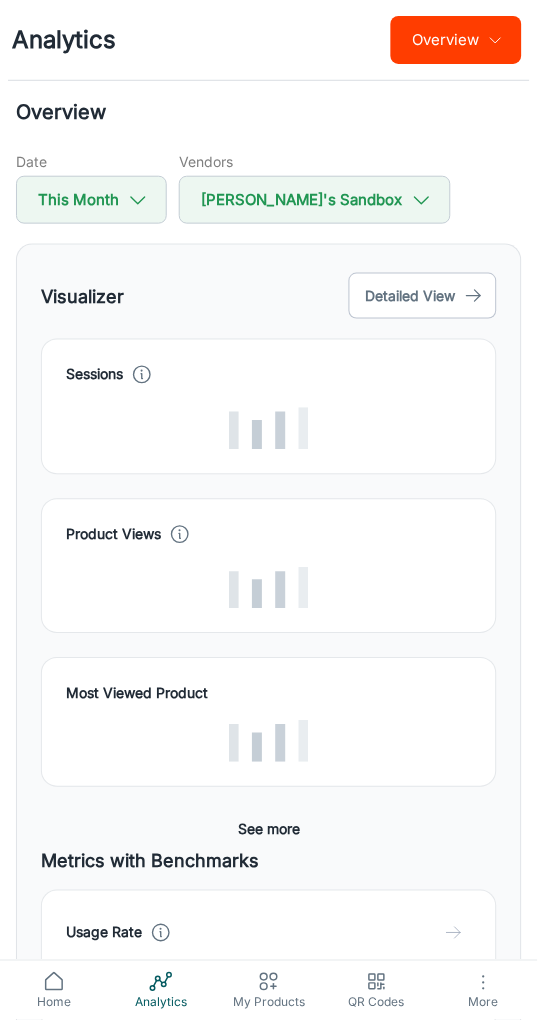click on "My Products" at bounding box center (269, 1004) 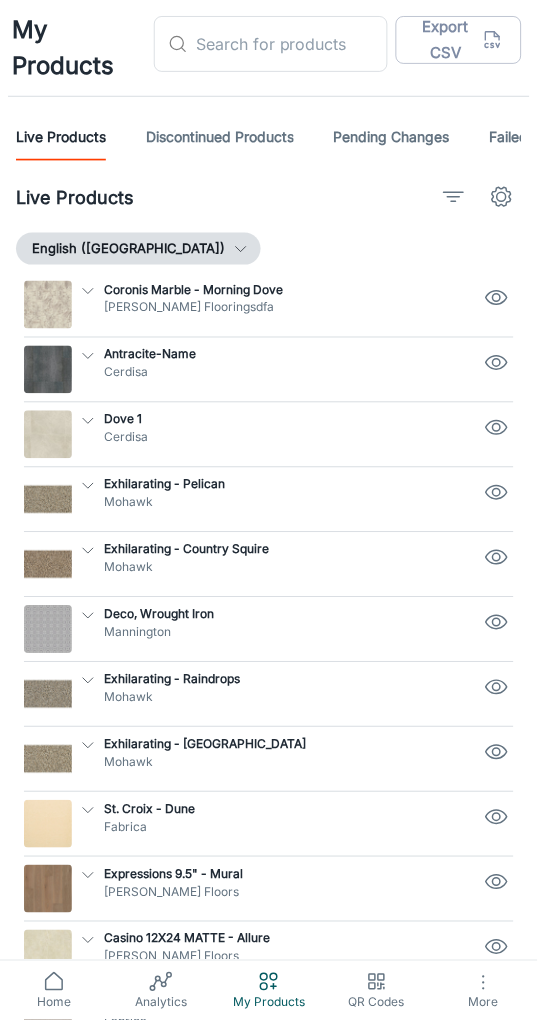 click on "Home" at bounding box center [54, 1004] 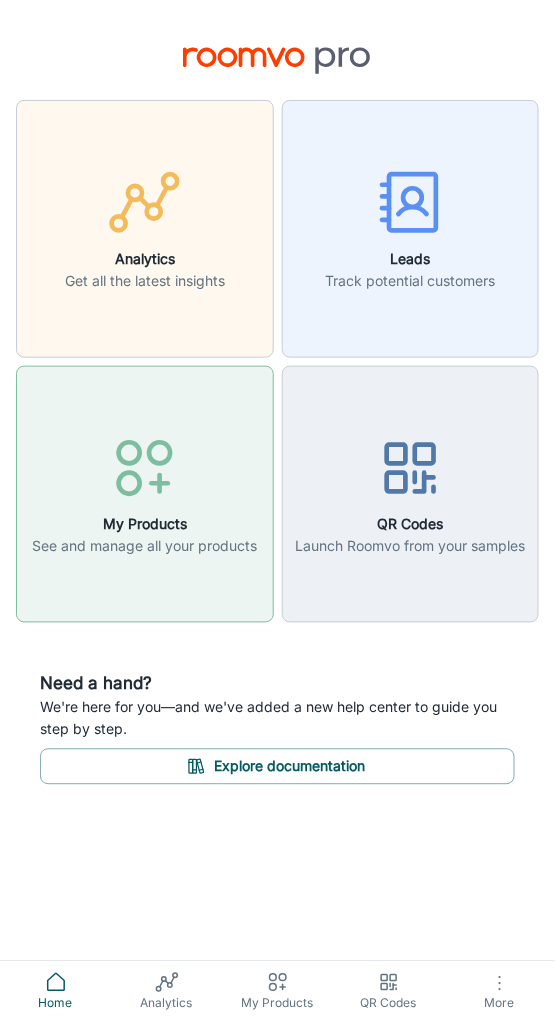 click on "My Products" at bounding box center (144, 525) 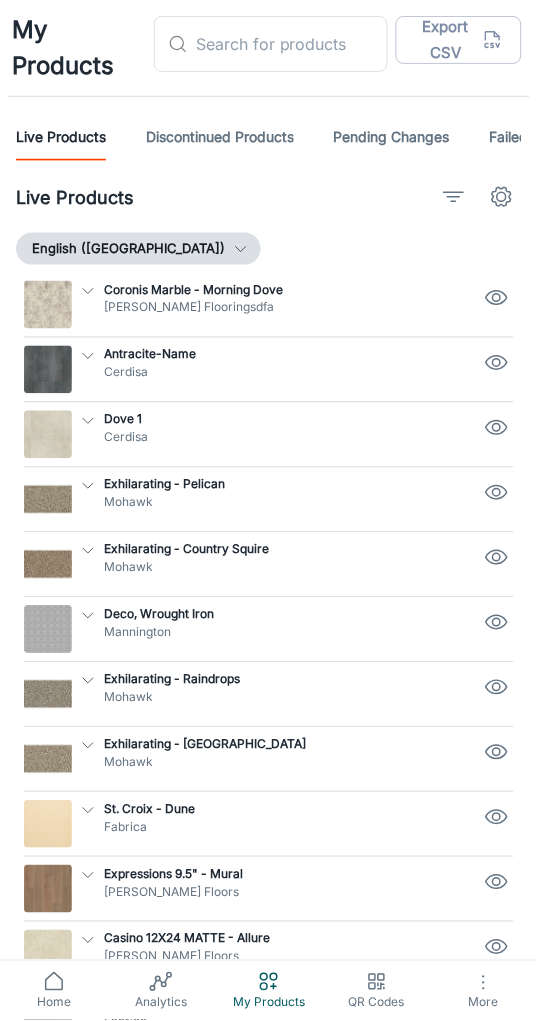 click on "More" at bounding box center [484, 991] 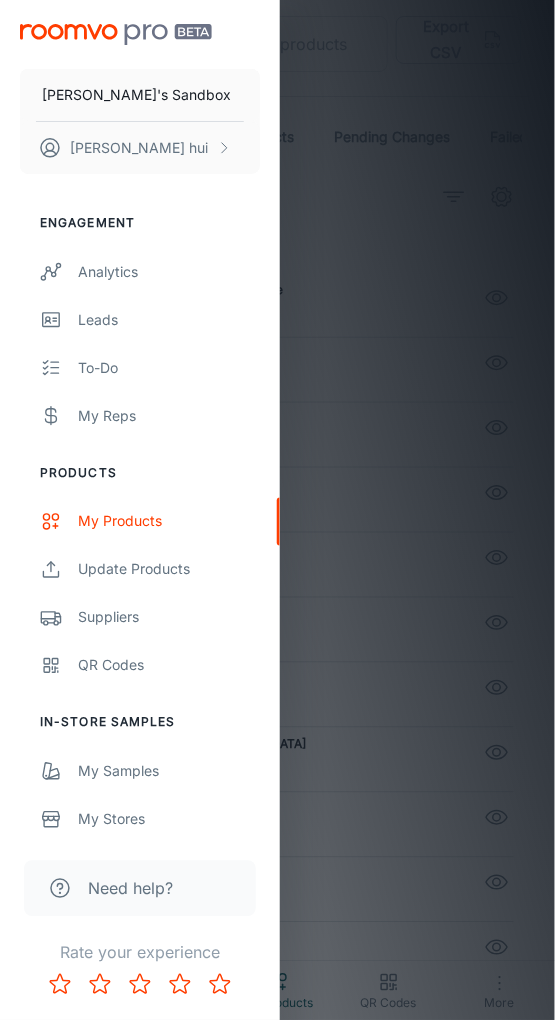drag, startPoint x: 433, startPoint y: 800, endPoint x: 344, endPoint y: 650, distance: 174.41617 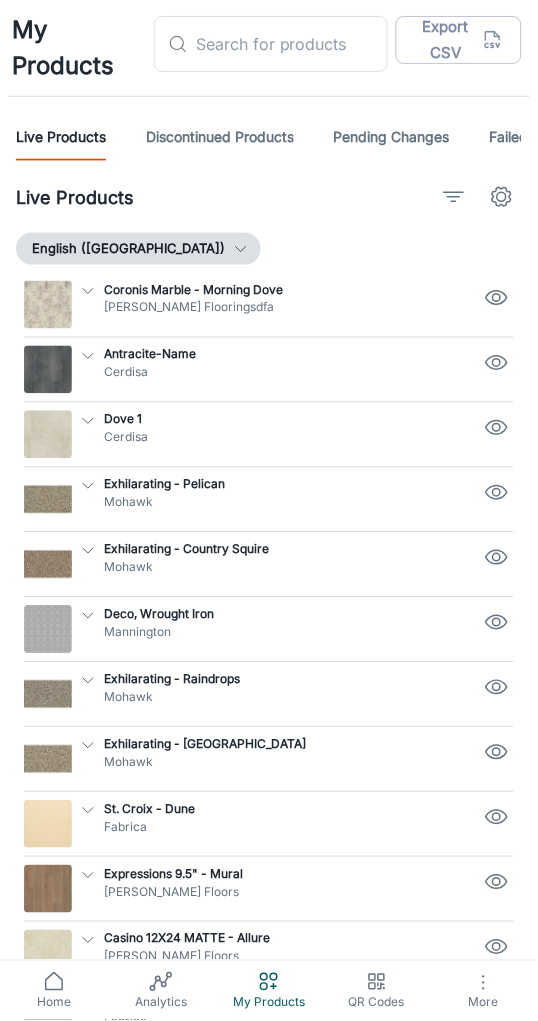 click 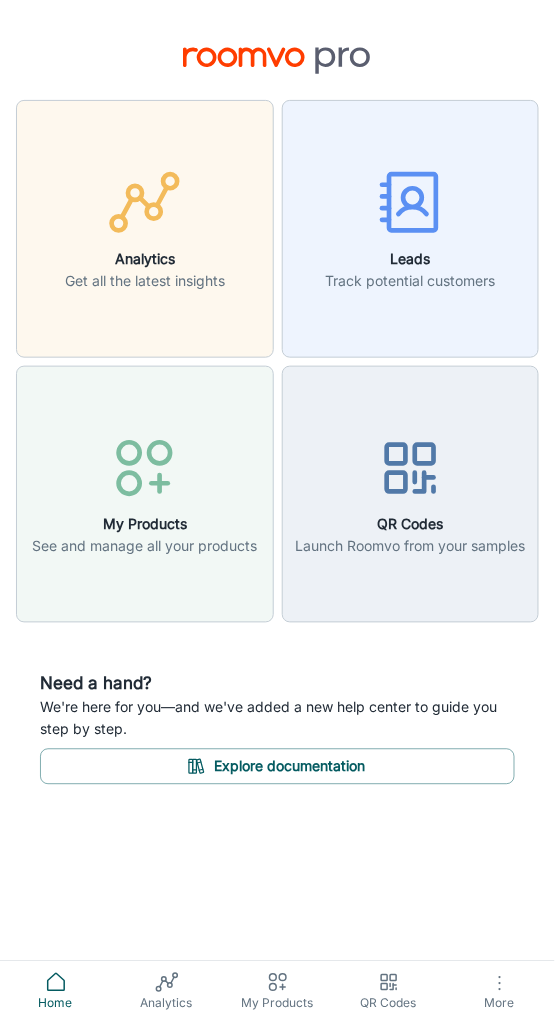 click on "More" at bounding box center (499, 991) 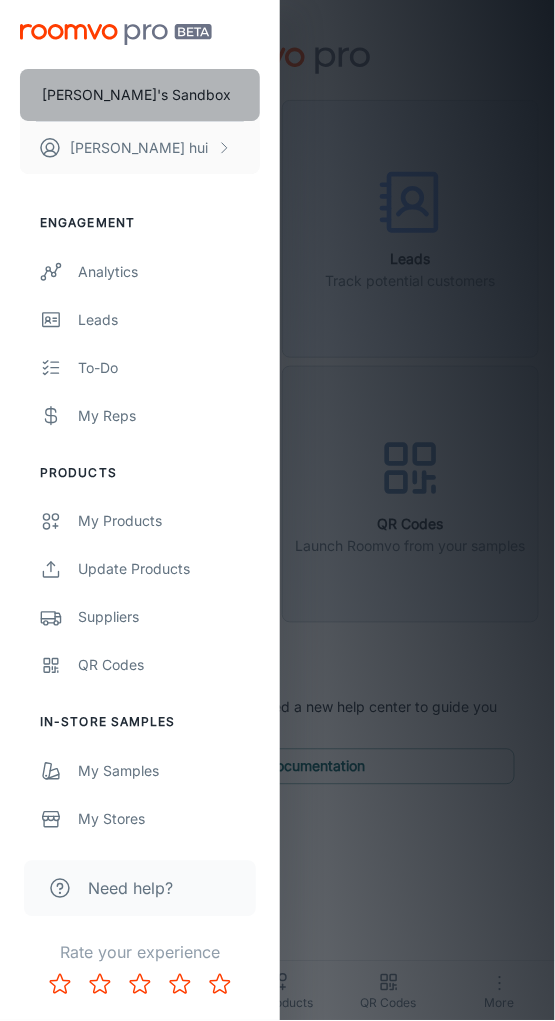 click on "[PERSON_NAME]'s Sandbox" at bounding box center [136, 95] 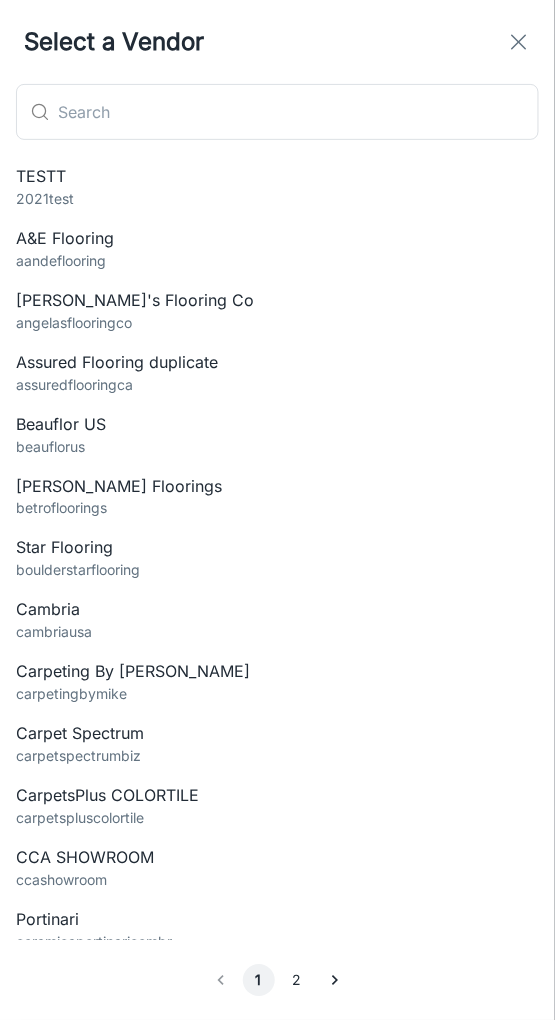 click on "boulderstarflooring" at bounding box center [277, 571] 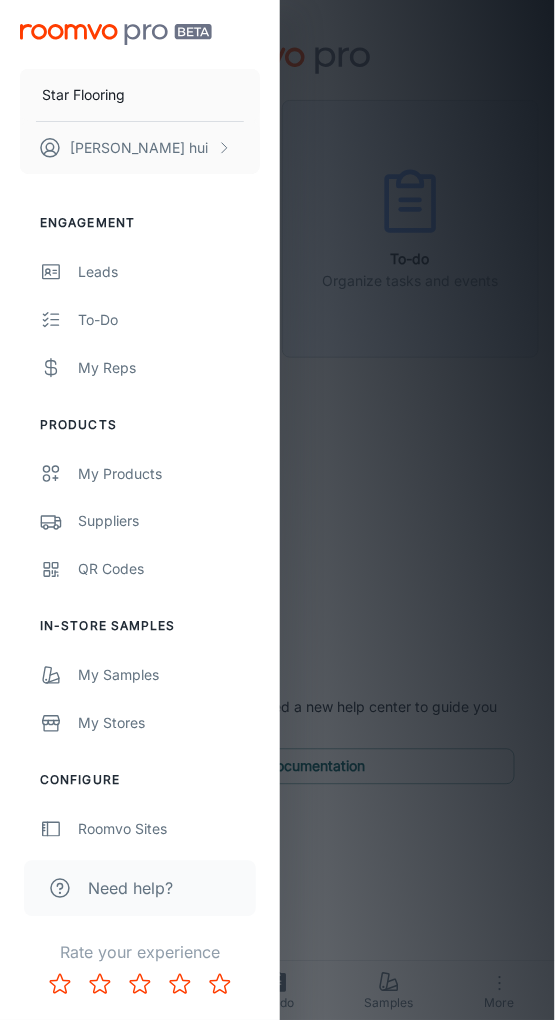 click at bounding box center [277, 510] 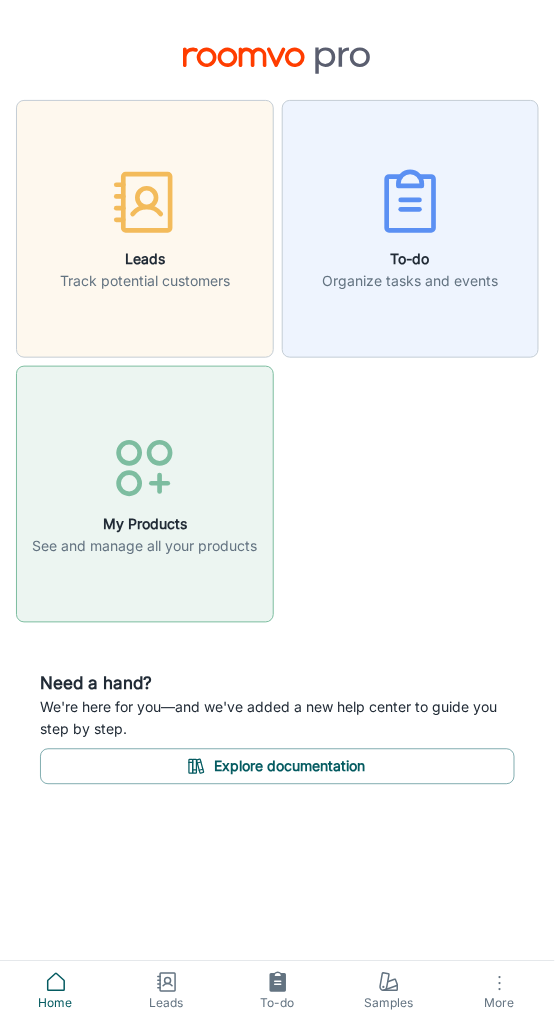 click at bounding box center (144, 472) 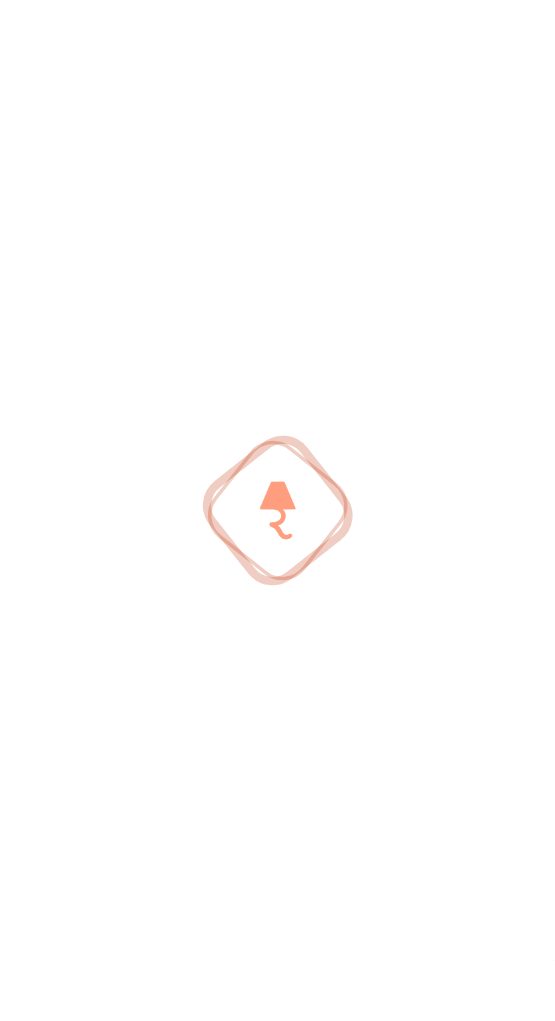 type 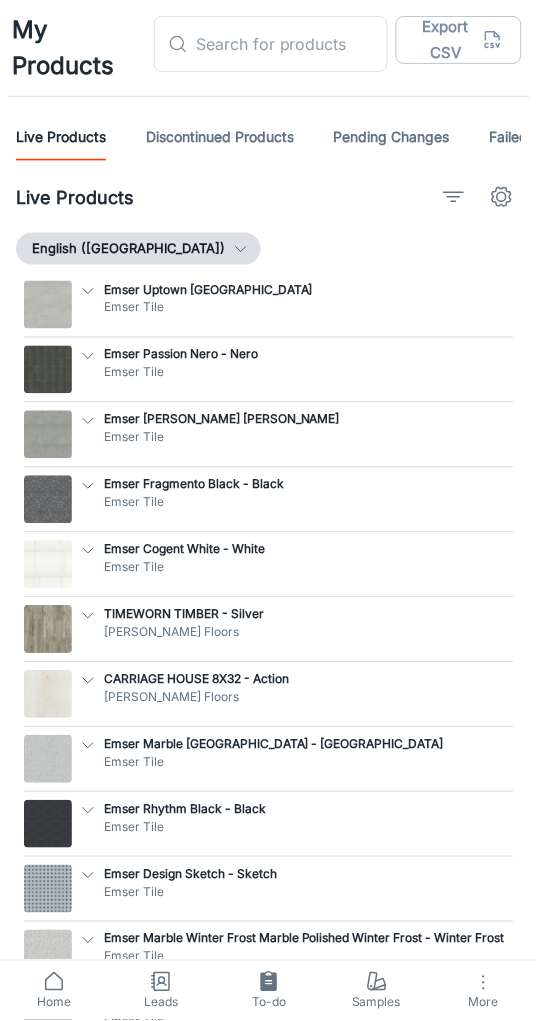 click on "Home" at bounding box center (54, 991) 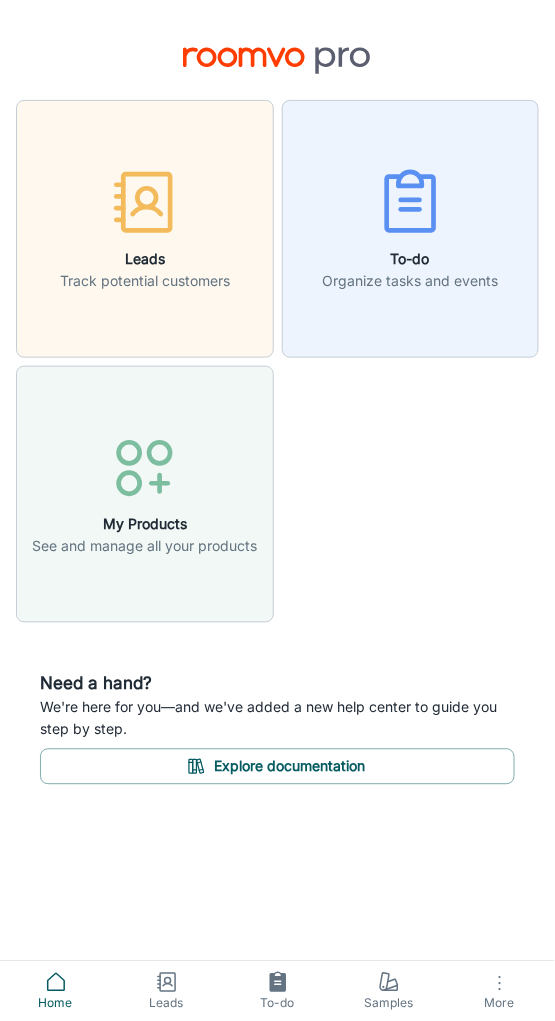 click on "More" at bounding box center (499, 991) 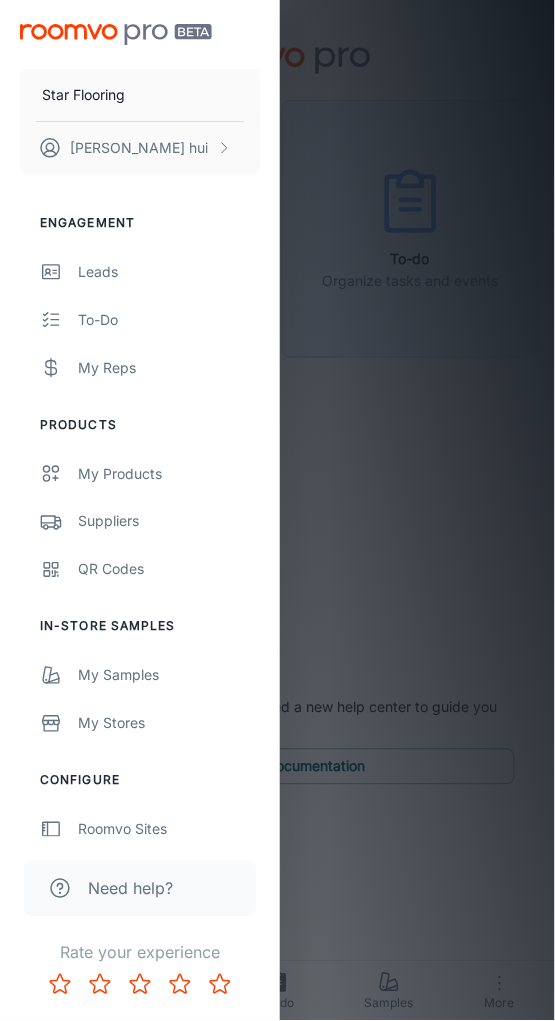 click on "Star Flooring [PERSON_NAME]" at bounding box center [140, 95] 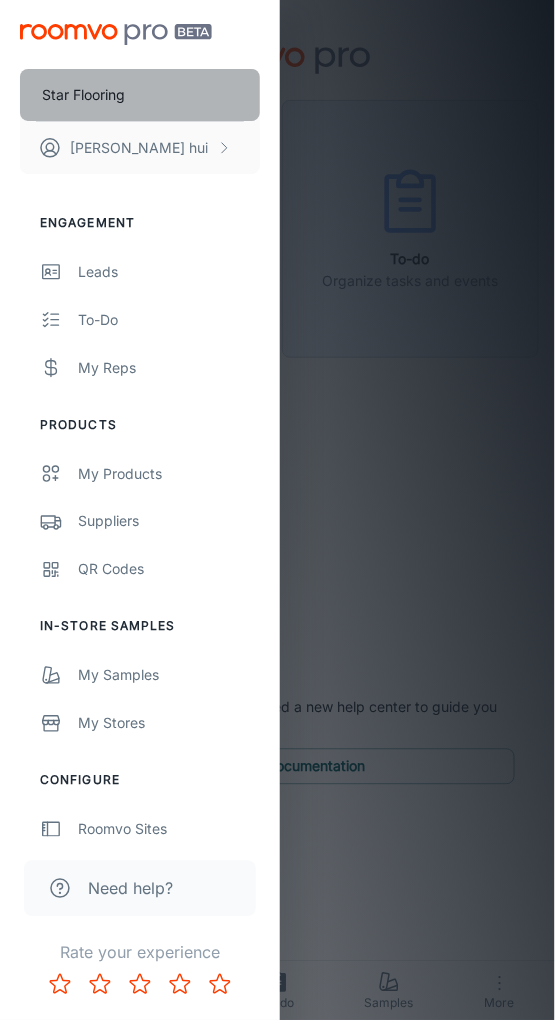 click on "Star Flooring" at bounding box center [140, 95] 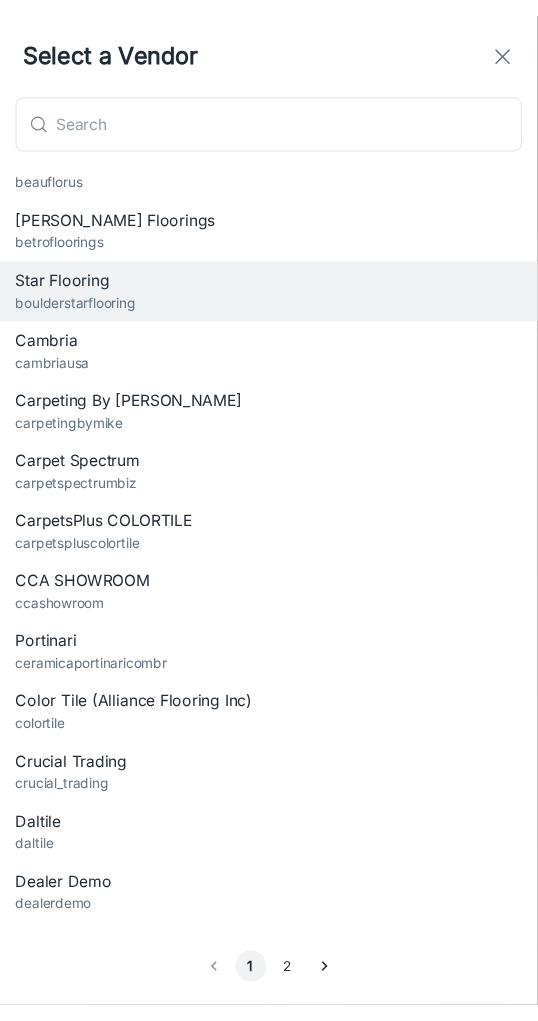 scroll, scrollTop: 304, scrollLeft: 0, axis: vertical 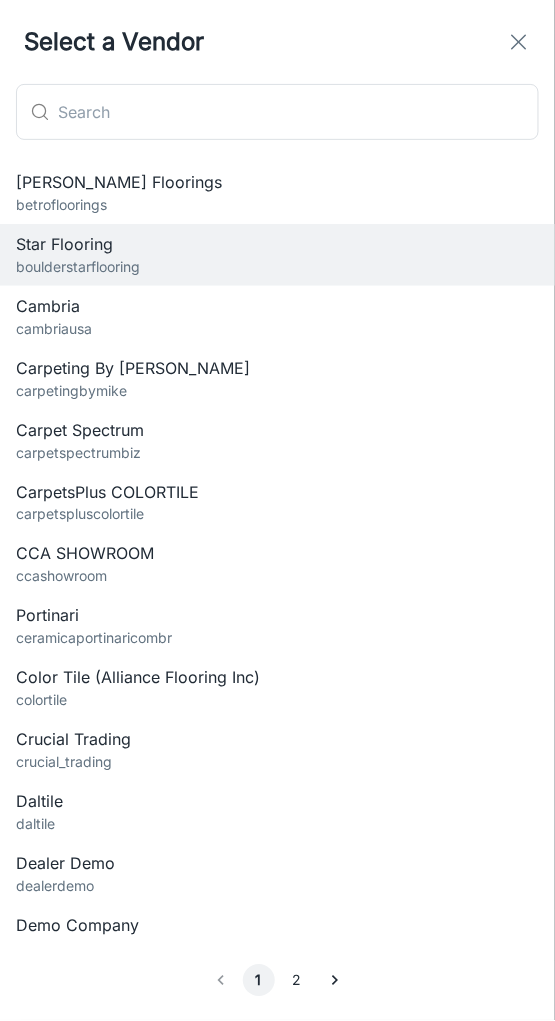 click on "Daltile" at bounding box center [277, 802] 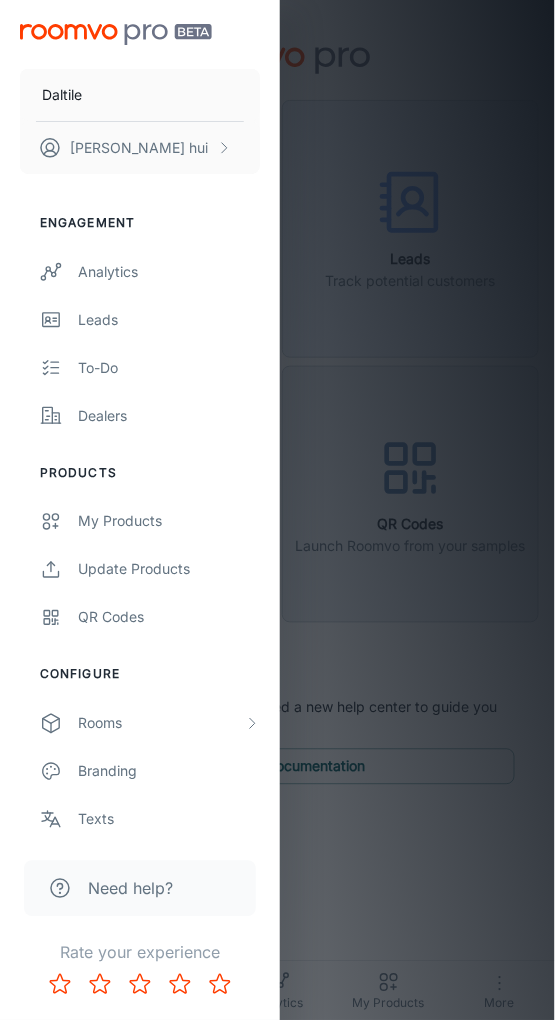 click at bounding box center [277, 510] 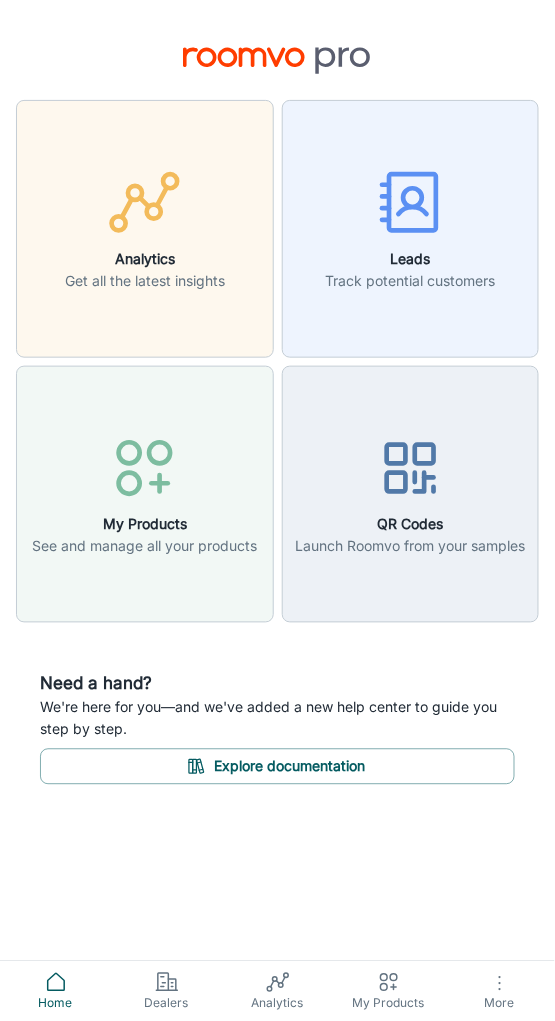 type 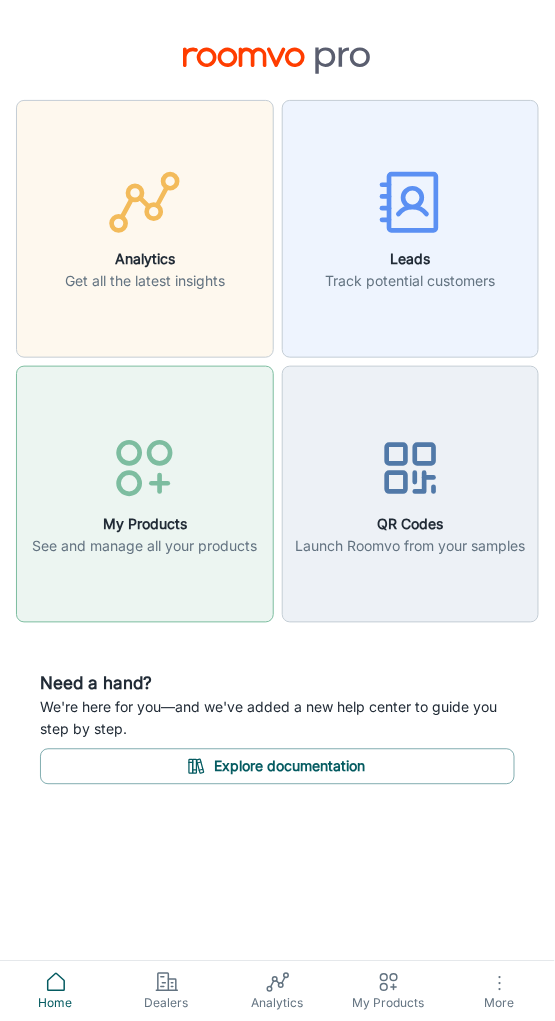 click on "See and manage all your products" at bounding box center [144, 547] 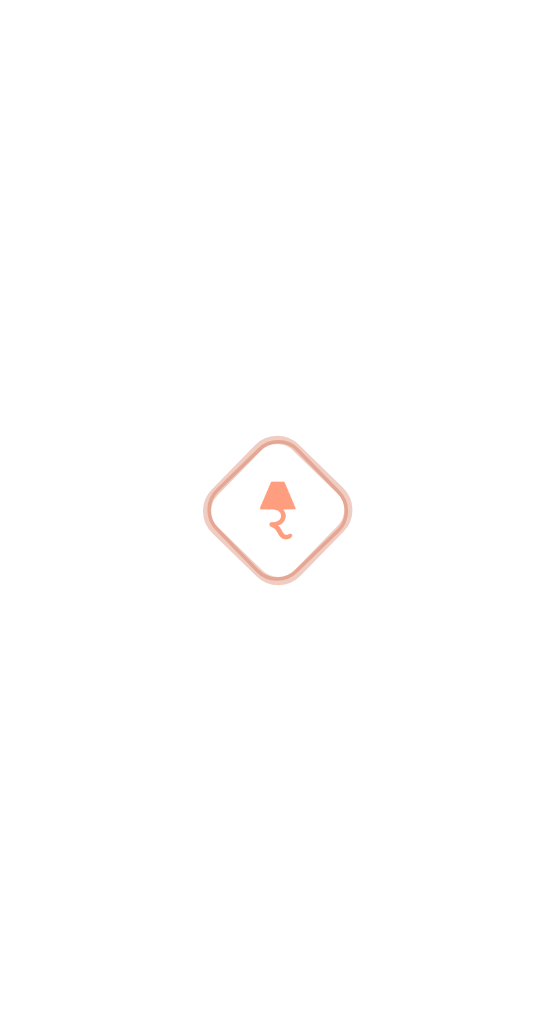 type 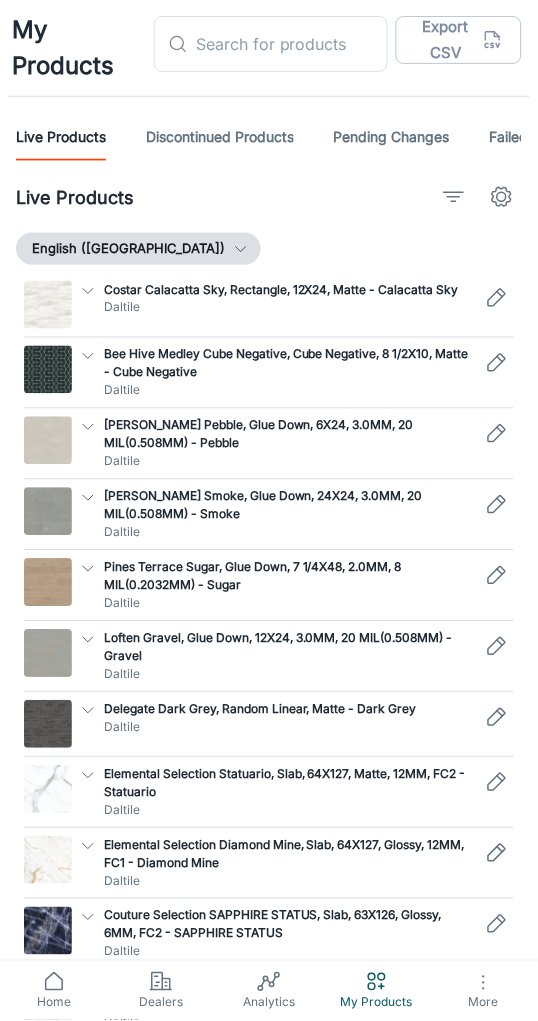 click 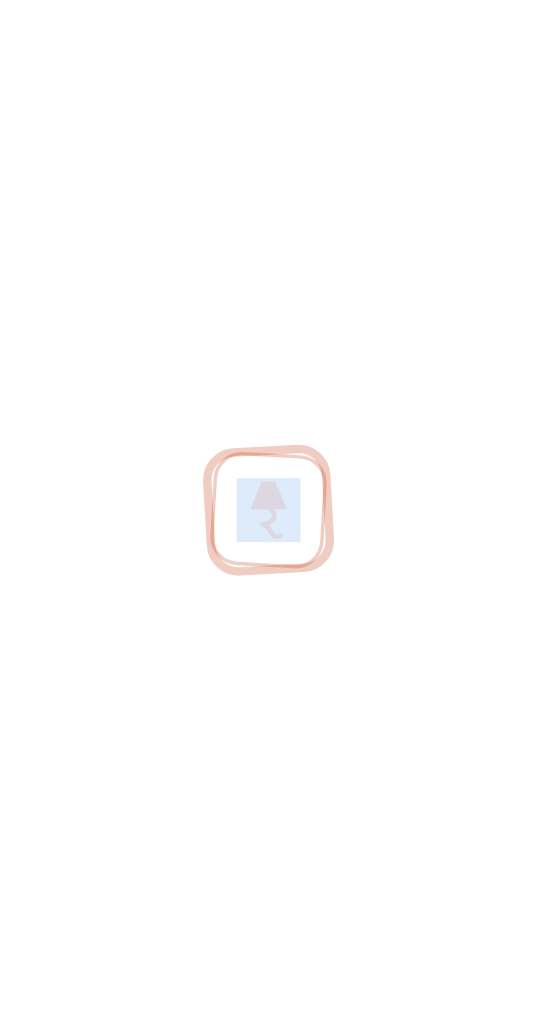 click at bounding box center [269, 510] 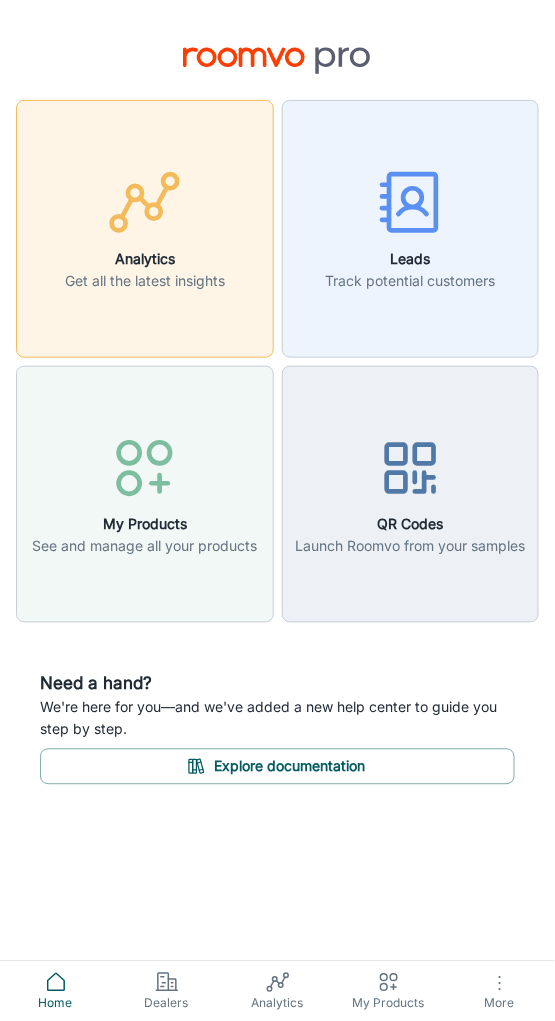 click on "Analytics Get all the latest insights" at bounding box center (145, 229) 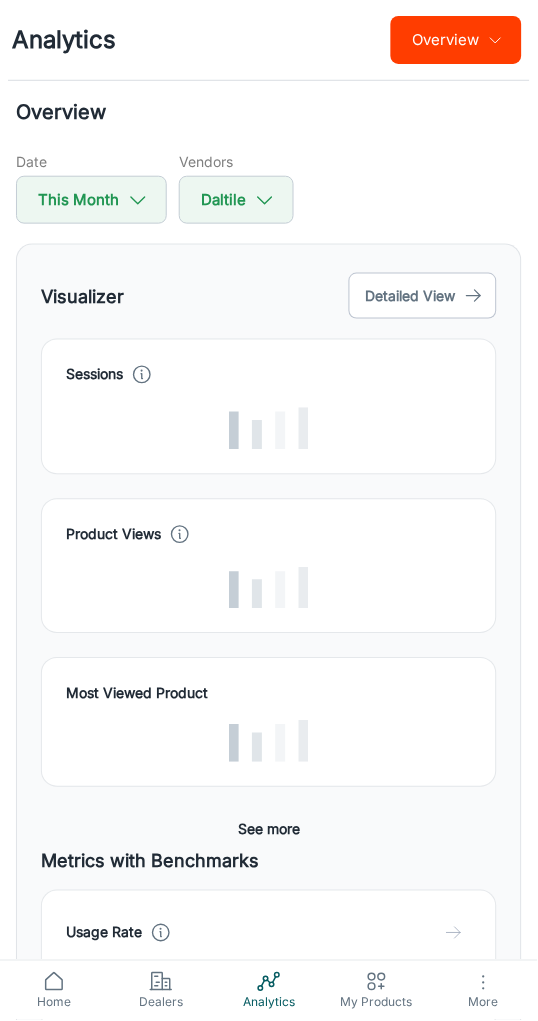click on "Home" at bounding box center (54, 1004) 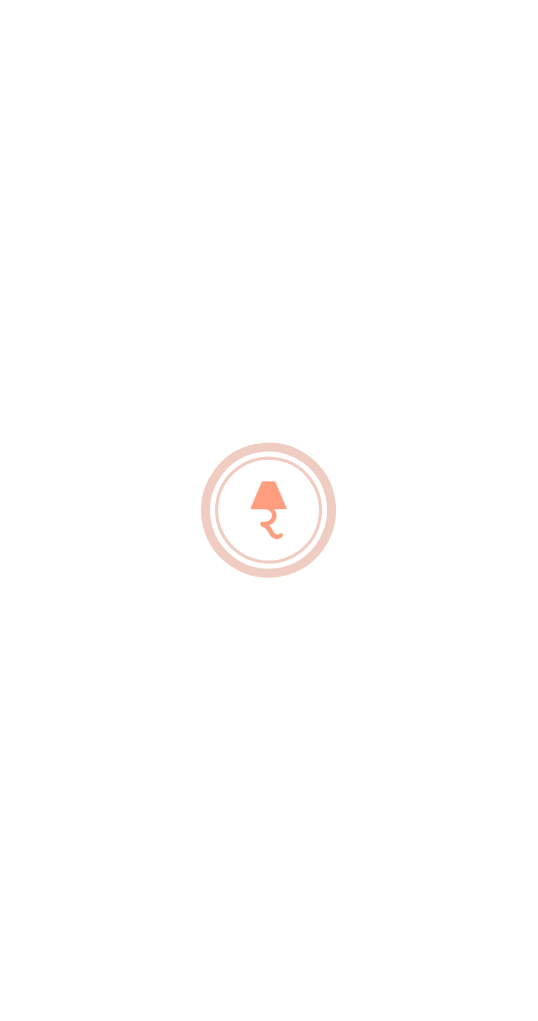 click at bounding box center (269, 510) 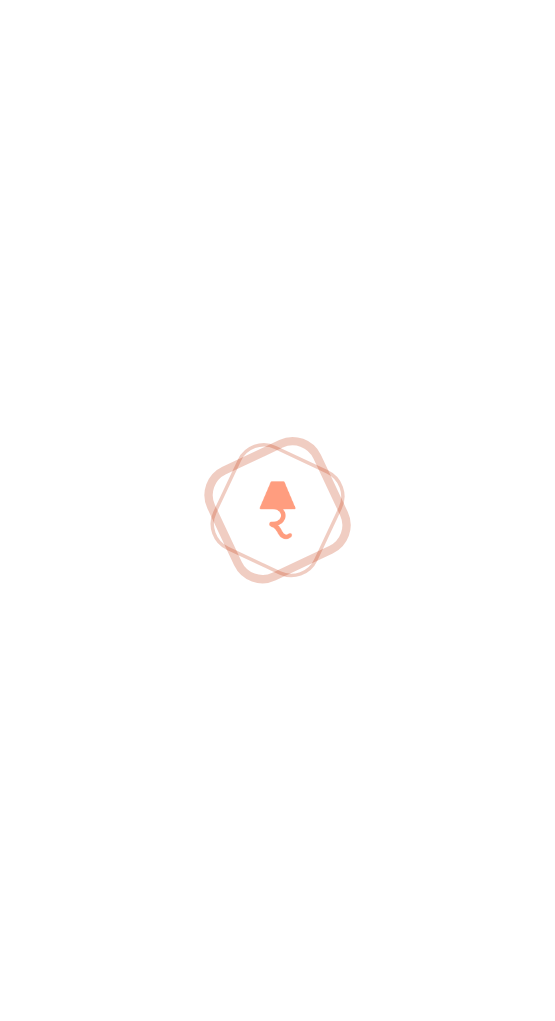 scroll, scrollTop: 0, scrollLeft: 0, axis: both 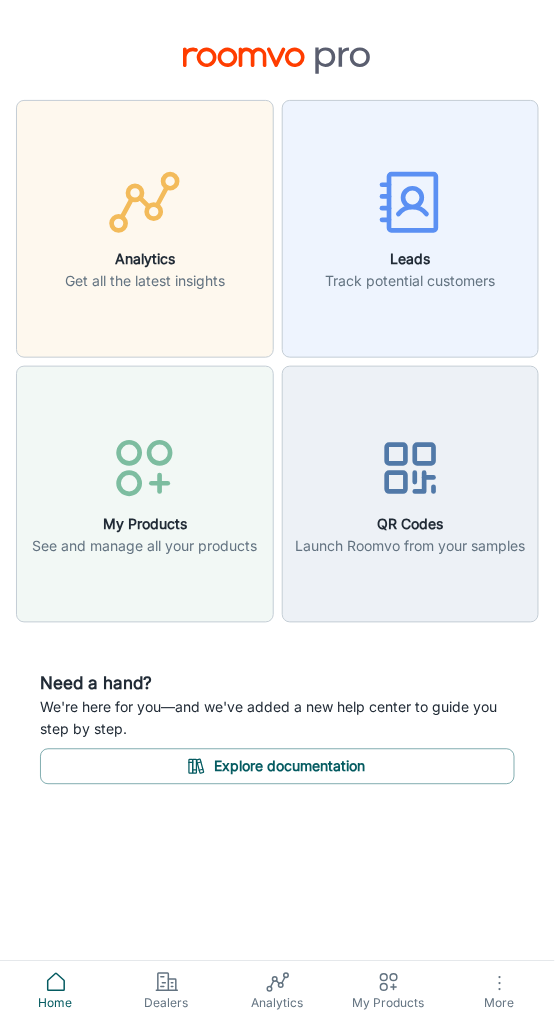 click on "More" at bounding box center (499, 1003) 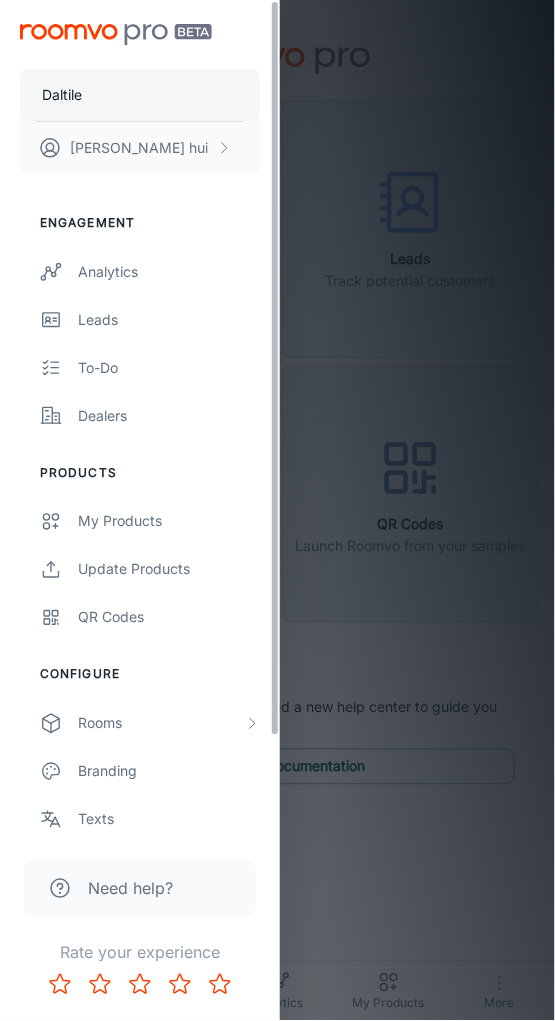 click on "Daltile" at bounding box center (140, 95) 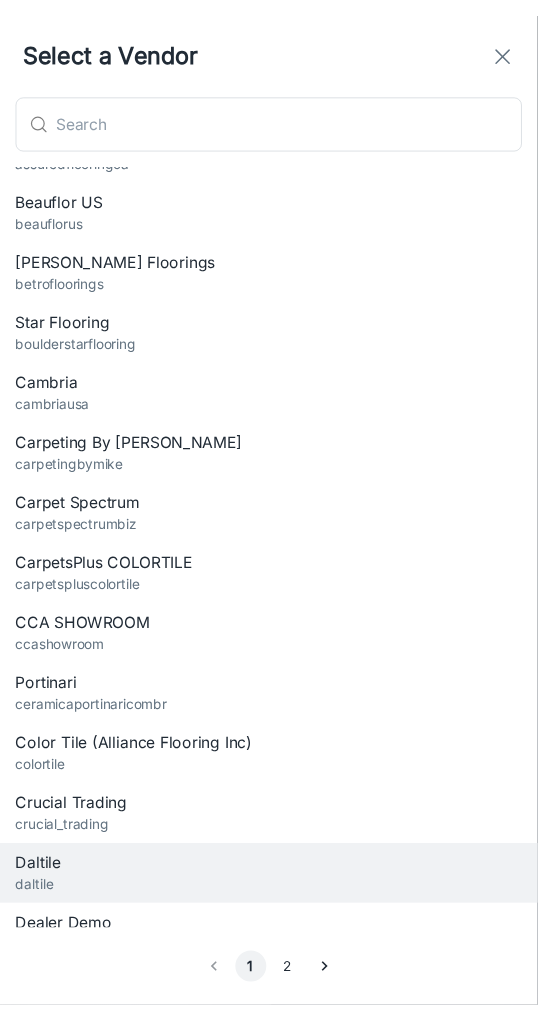 scroll, scrollTop: 603, scrollLeft: 0, axis: vertical 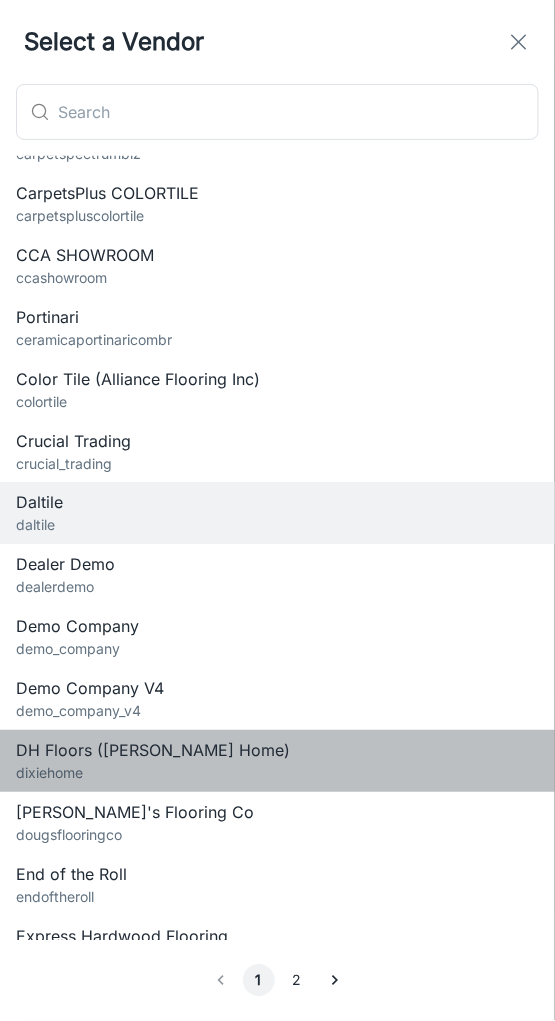 click on "DH Floors ([PERSON_NAME] Home)" at bounding box center [277, 751] 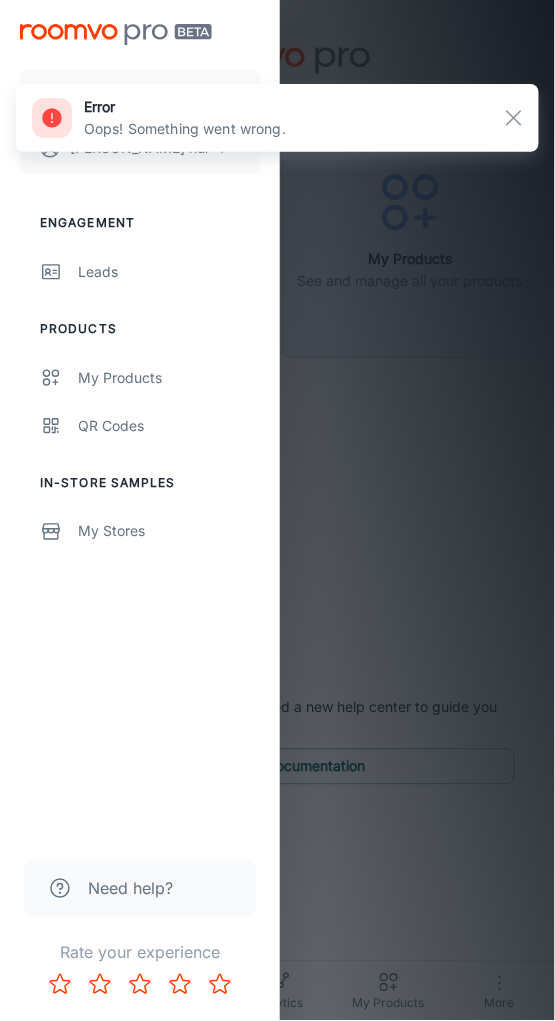 click at bounding box center (277, 510) 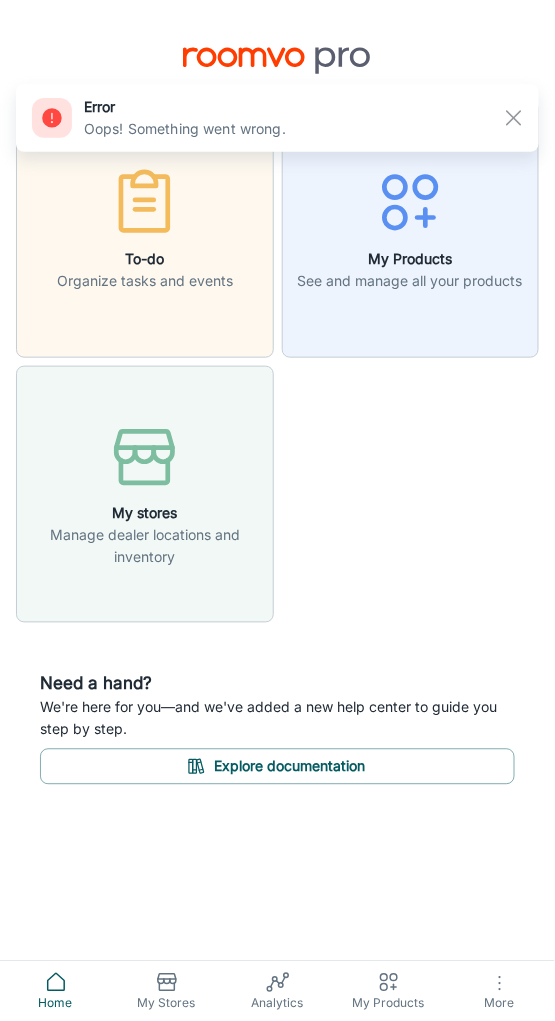 click on "Home" at bounding box center (55, 1004) 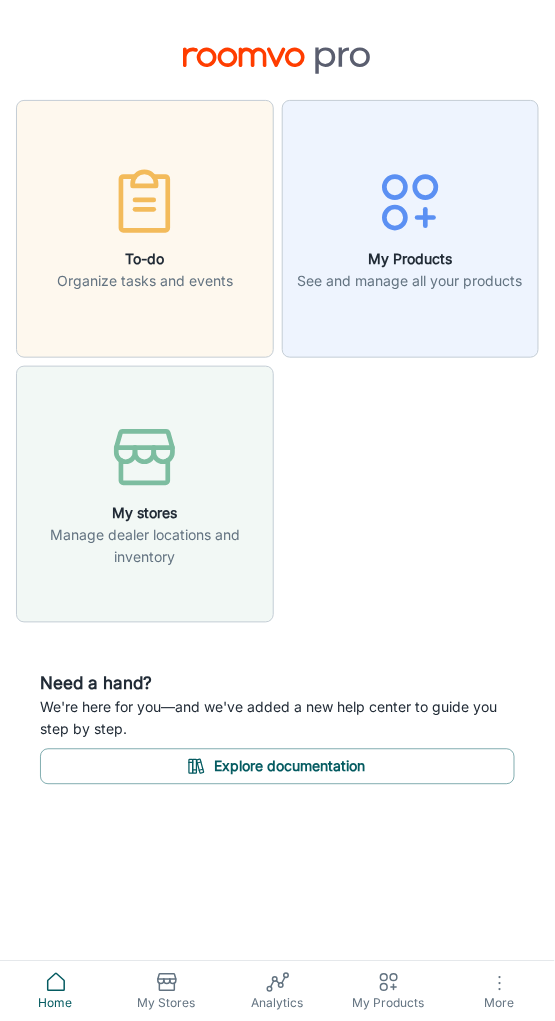 click on "To-do Organize tasks and events My Products See and manage all your products My stores Manage dealer locations and inventory" at bounding box center [273, 357] 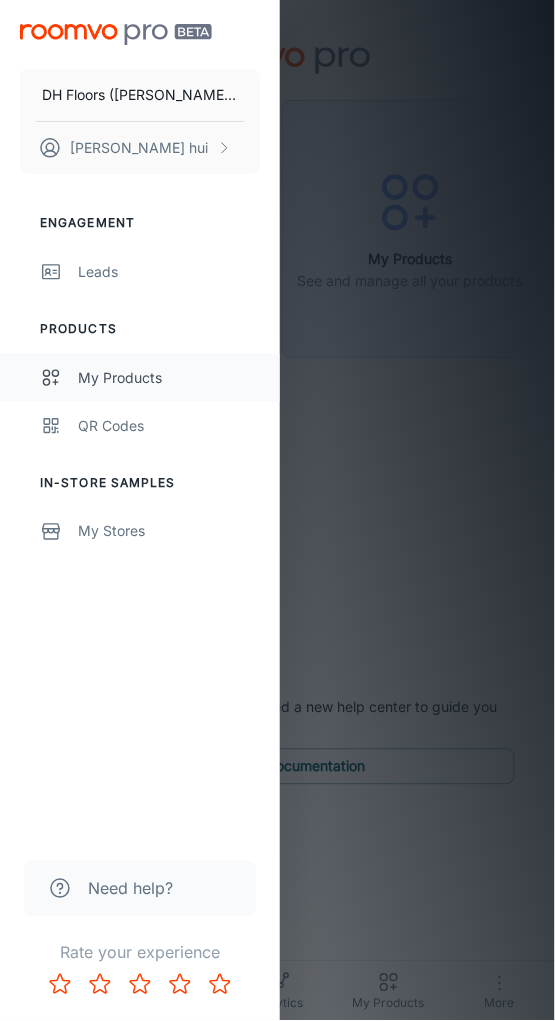 click on "My Products" at bounding box center (140, 378) 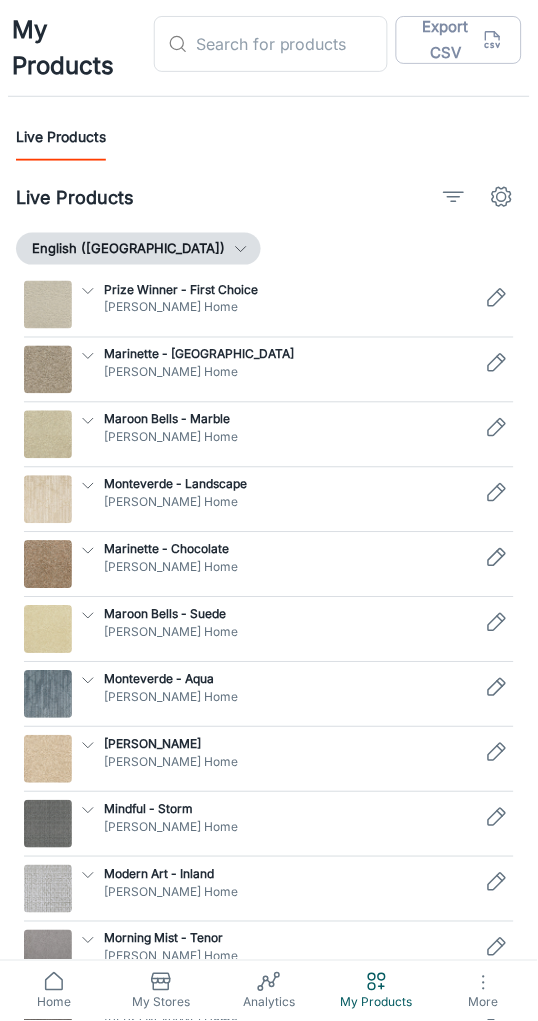 scroll, scrollTop: 344, scrollLeft: 0, axis: vertical 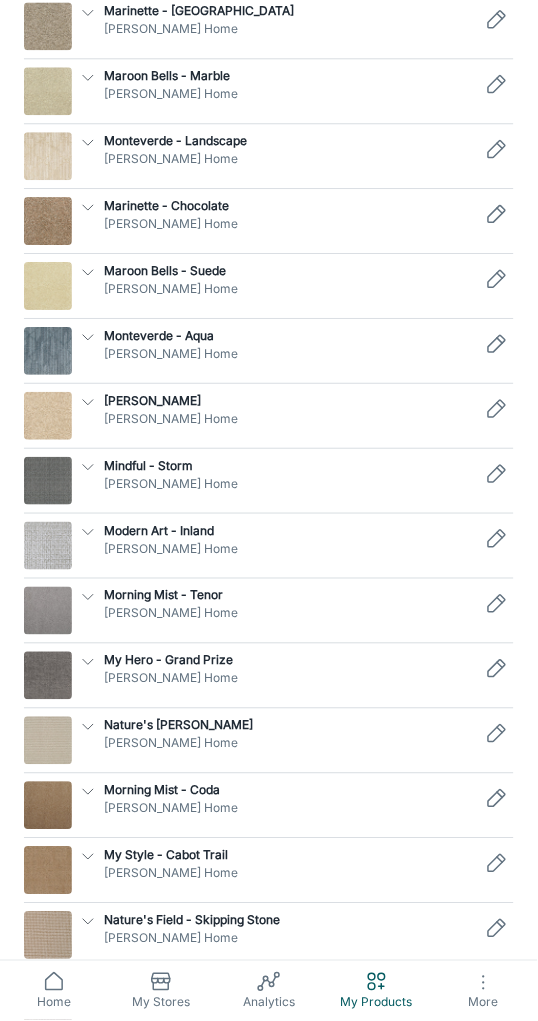 click on "[PERSON_NAME] Home" at bounding box center (288, 549) 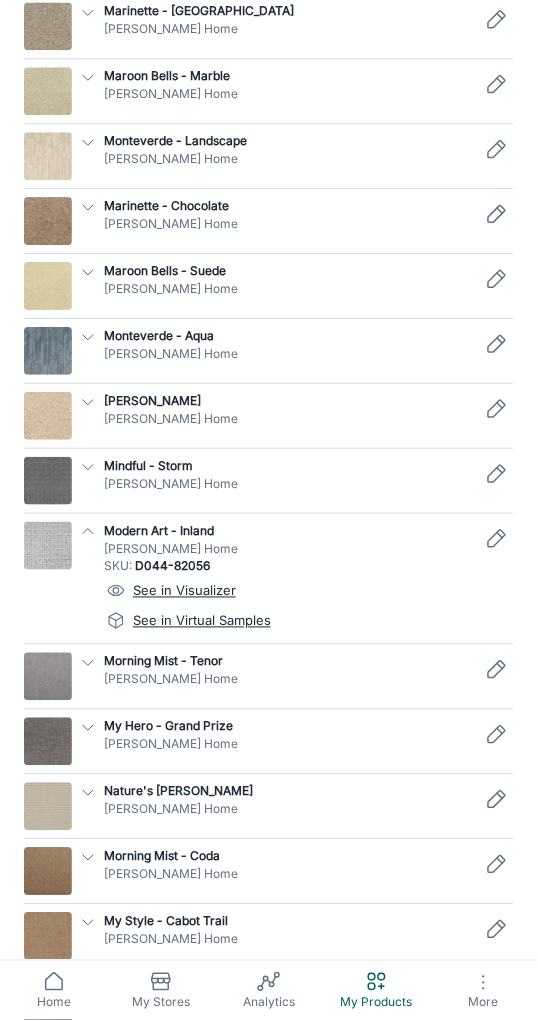scroll, scrollTop: 401, scrollLeft: 0, axis: vertical 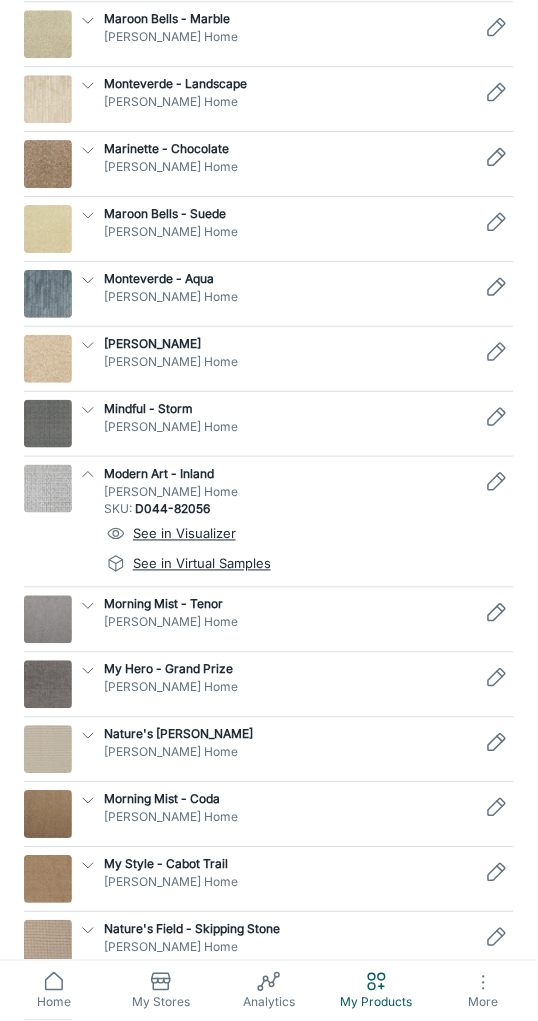 click on "[PERSON_NAME] Home" at bounding box center [288, 623] 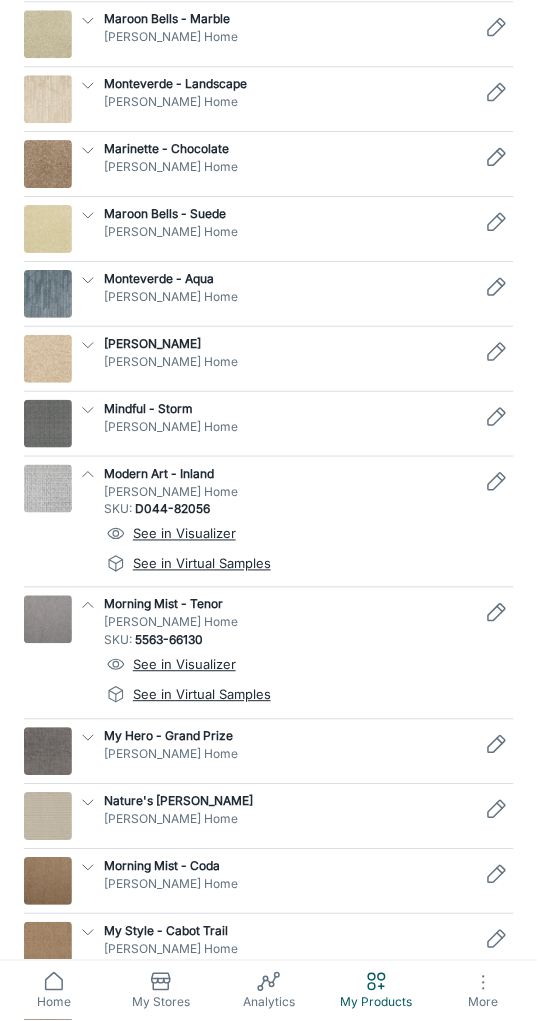 click on "My Hero - Grand Prize [PERSON_NAME] Home" at bounding box center (305, 748) 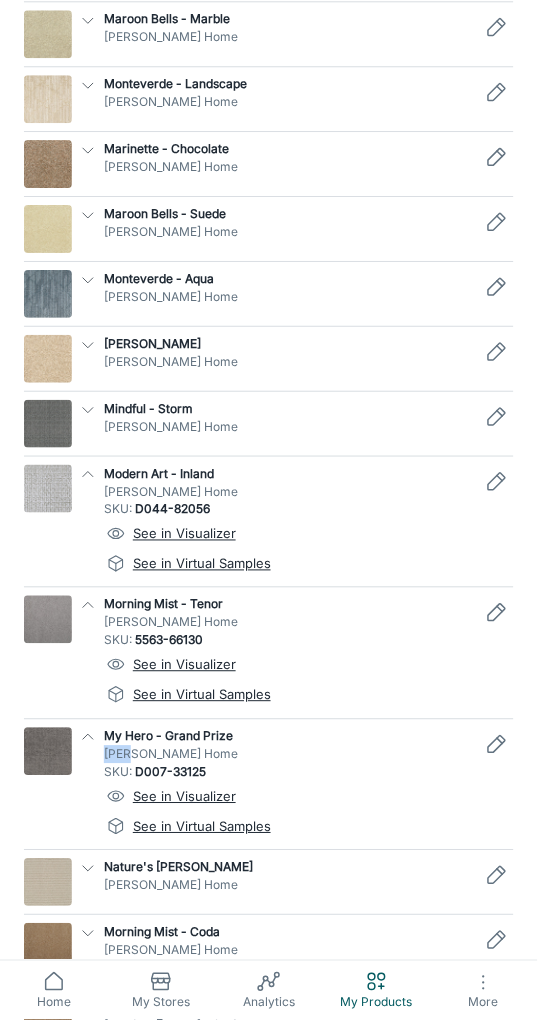 click on "[PERSON_NAME] Home" at bounding box center [288, 755] 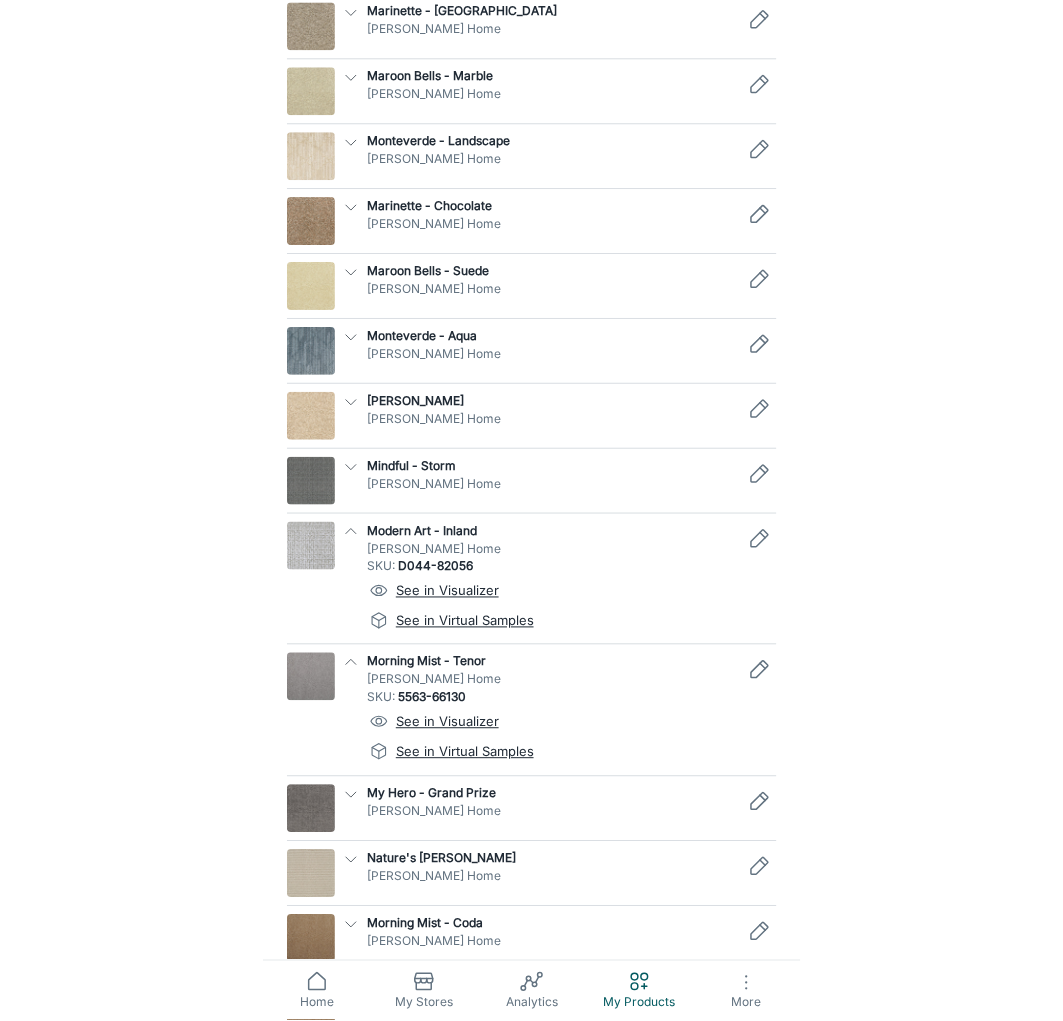scroll, scrollTop: 0, scrollLeft: 0, axis: both 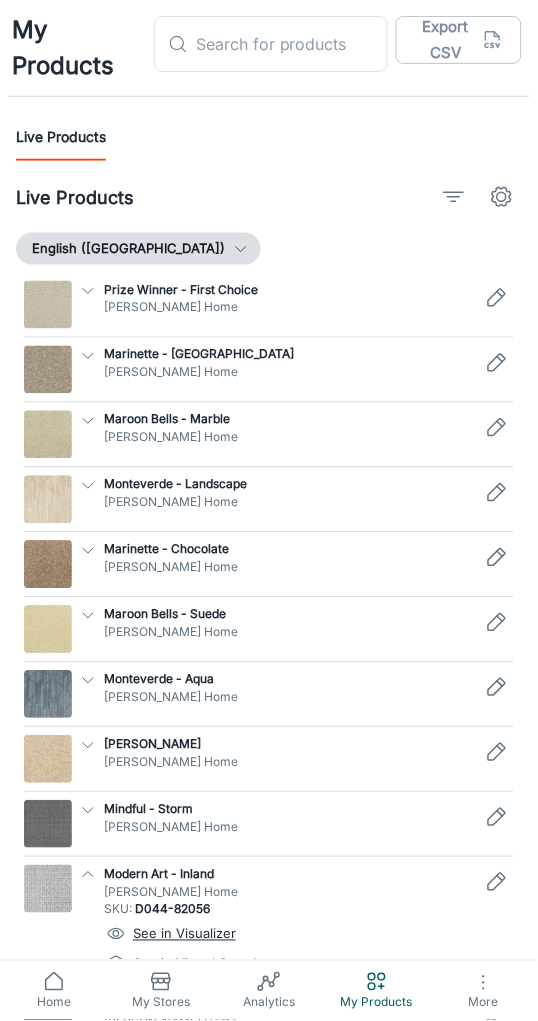 click on "My Products ​ ​ Export CSV Live Products Live Products English ([GEOGRAPHIC_DATA]) Prize Winner - First Choice [PERSON_NAME] Home Marinette - Stonehenge [PERSON_NAME] Home Maroon Bells - [PERSON_NAME] Home [PERSON_NAME] - Landscape [PERSON_NAME] Home Marinette - Chocolate [PERSON_NAME] Home Maroon Bells - Suede [PERSON_NAME] Home [PERSON_NAME] - Aqua [PERSON_NAME] Home Marinette - [PERSON_NAME] Home Mindful - Storm Dixie Home Modern Art - Inland [PERSON_NAME] Home SKU :   D044-82056 See in Visualizer See in Virtual Samples Morning Mist - Tenor [PERSON_NAME] Home SKU :   5563-66130 See in Visualizer See in Virtual Samples My Hero - Grand Prize [PERSON_NAME] Home Nature's [PERSON_NAME] [PERSON_NAME] Home Morning Mist - [PERSON_NAME] Home My Style - Cabot Trail [PERSON_NAME] Home Nature's Field - Skipping [PERSON_NAME] Home [PERSON_NAME] - Unique [PERSON_NAME] Home Mystique - Showstopper [PERSON_NAME] Home Mystique - Dark Shadows [PERSON_NAME] Home My Style - Smoky [PERSON_NAME] Home Nature's Field - [PERSON_NAME] [PERSON_NAME] Home True Comfort - Rawhide [PERSON_NAME] Home Unique - Impressive [PERSON_NAME] Home True Comfort - Camelite [PERSON_NAME] Home [PERSON_NAME] - Basket" at bounding box center (269, 1243) 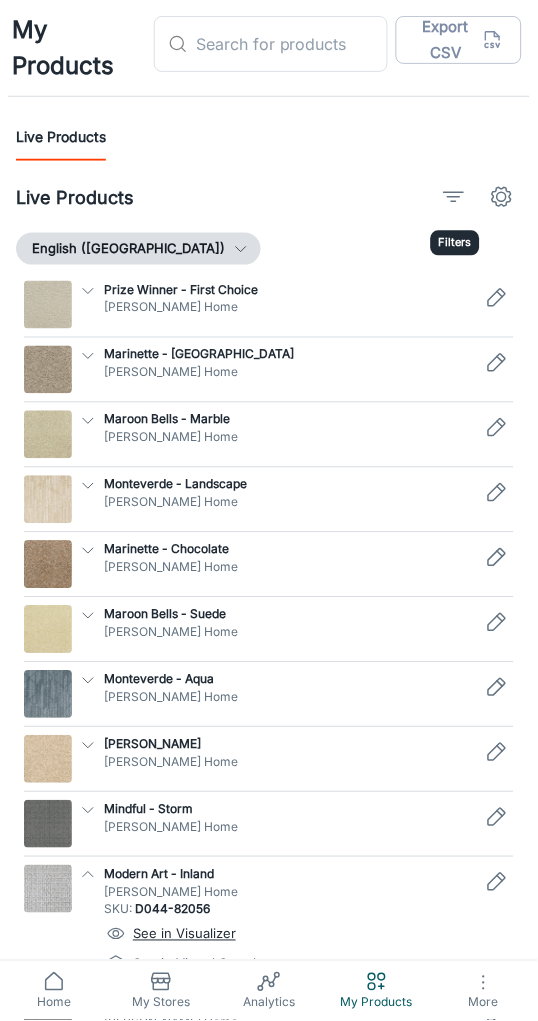 click 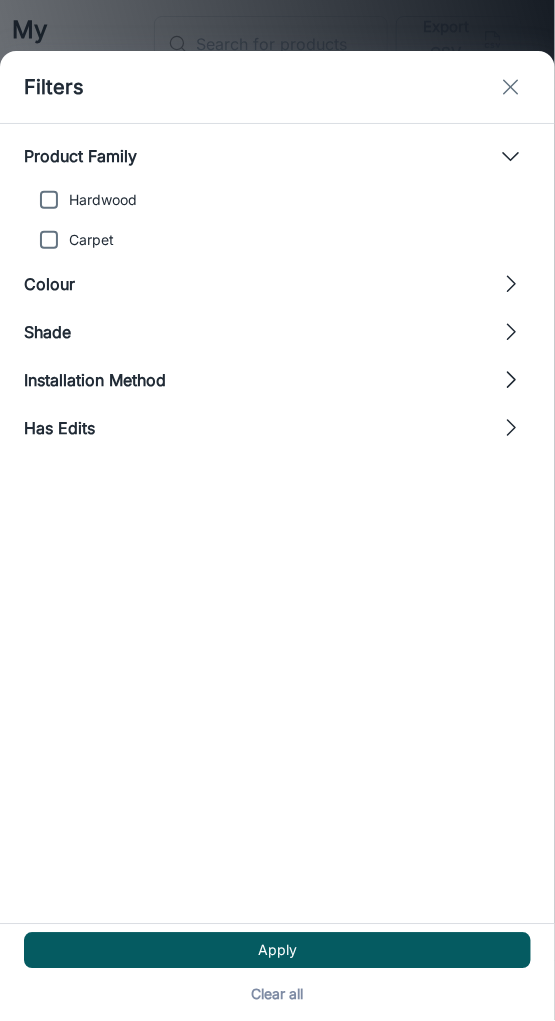 click at bounding box center [277, 510] 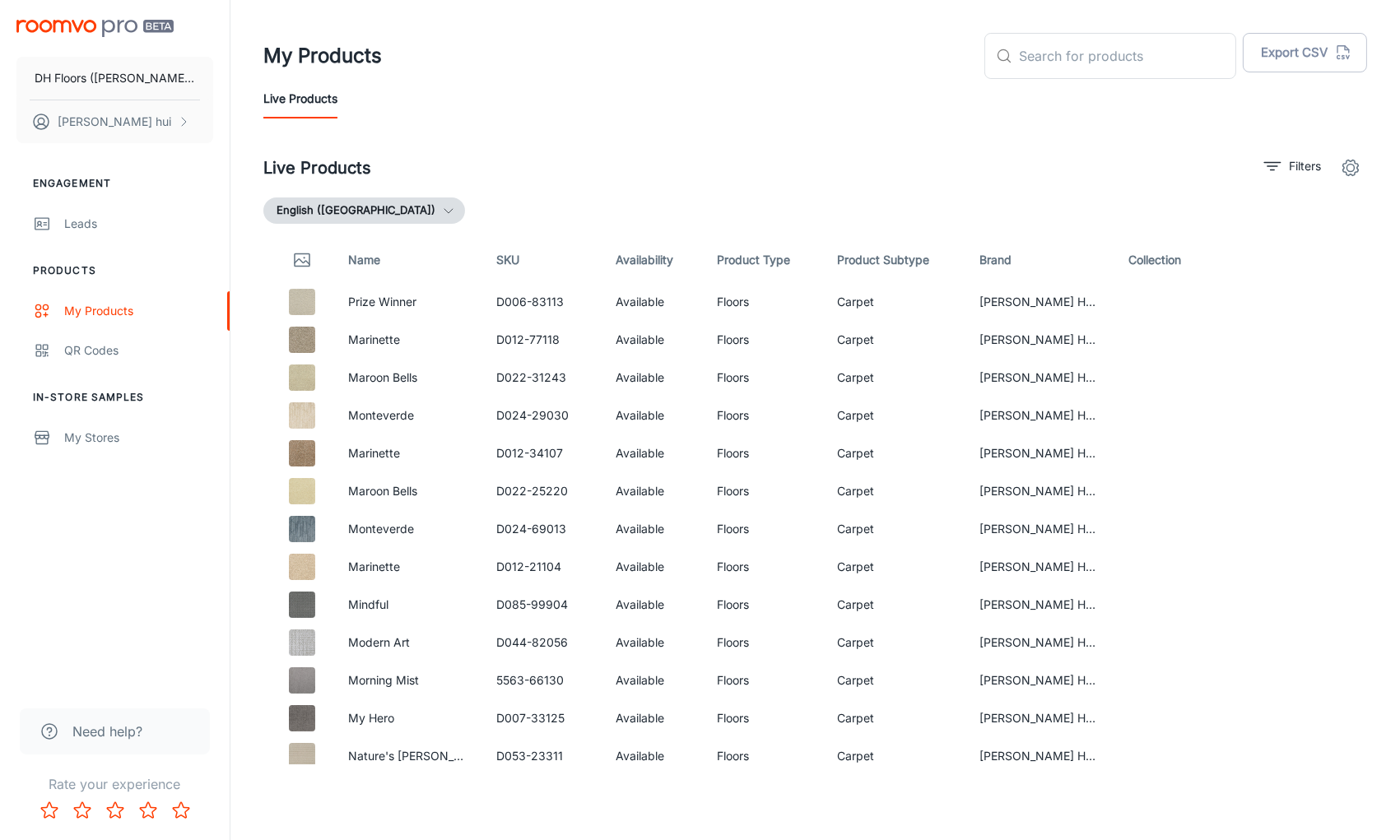click on "DH Floors ([PERSON_NAME] Home) [PERSON_NAME] Engagement Leads Products My Products QR Codes In-Store Samples My Stores" at bounding box center (114, 344) 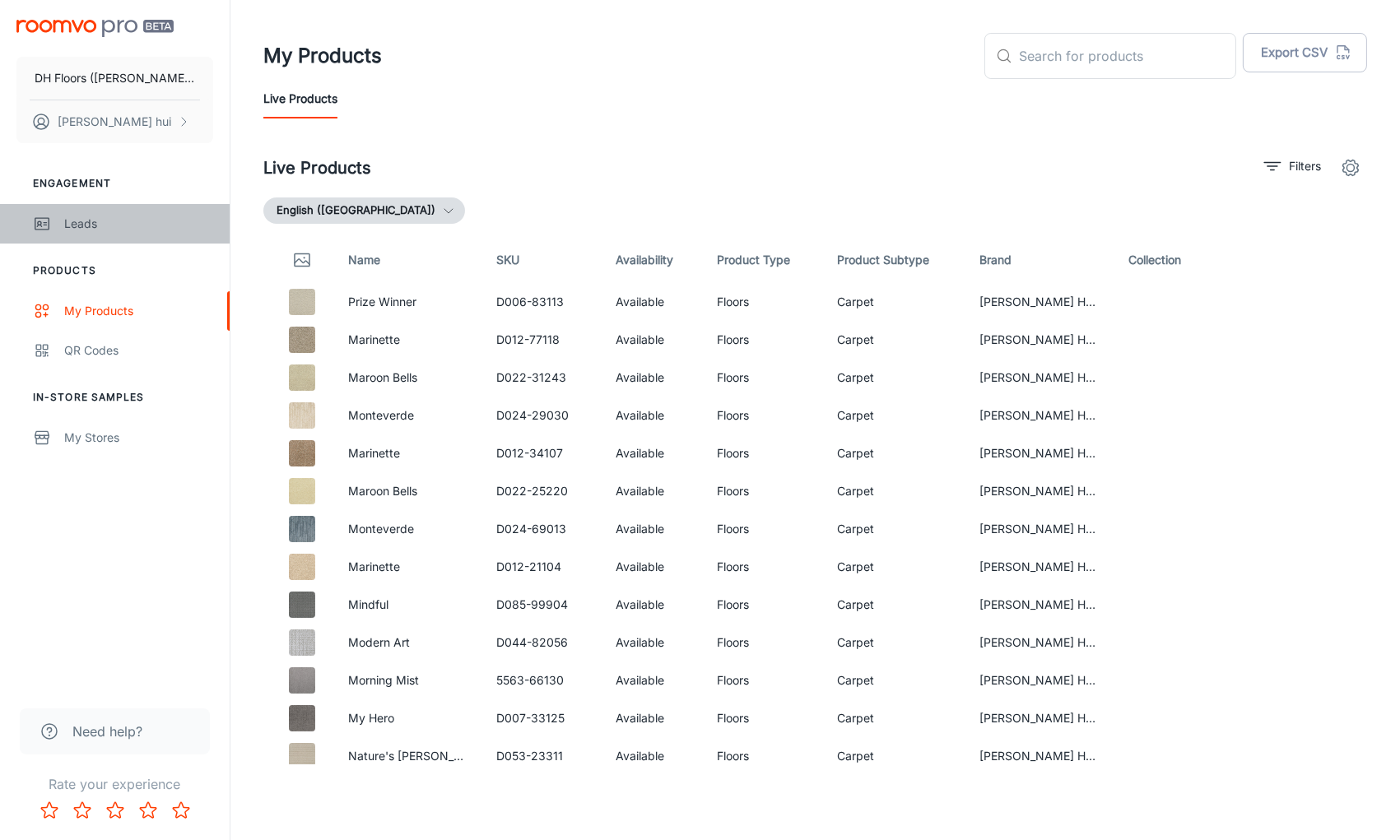 click on "Leads" at bounding box center (138, 224) 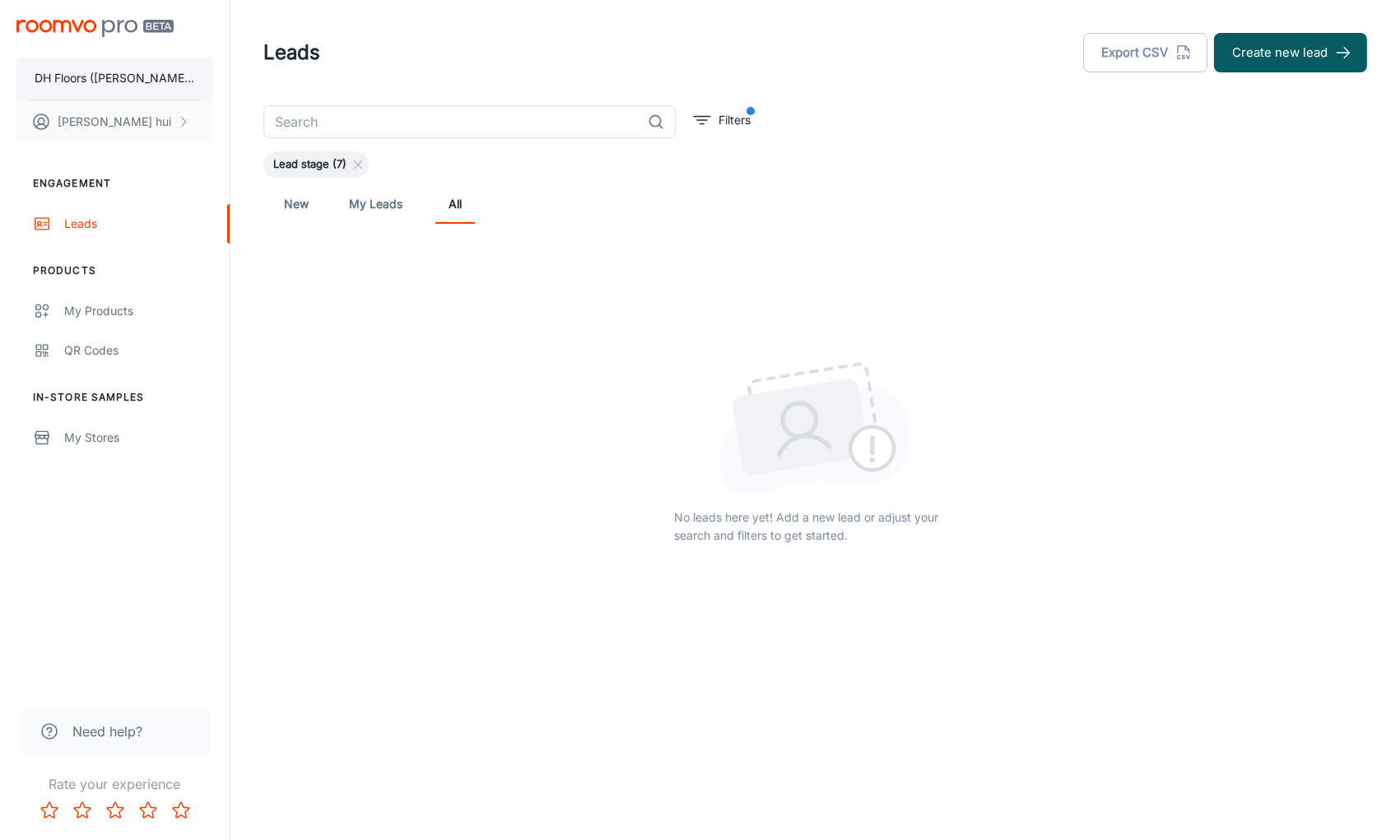 click on "DH Floors ([PERSON_NAME] Home)" at bounding box center (114, 78) 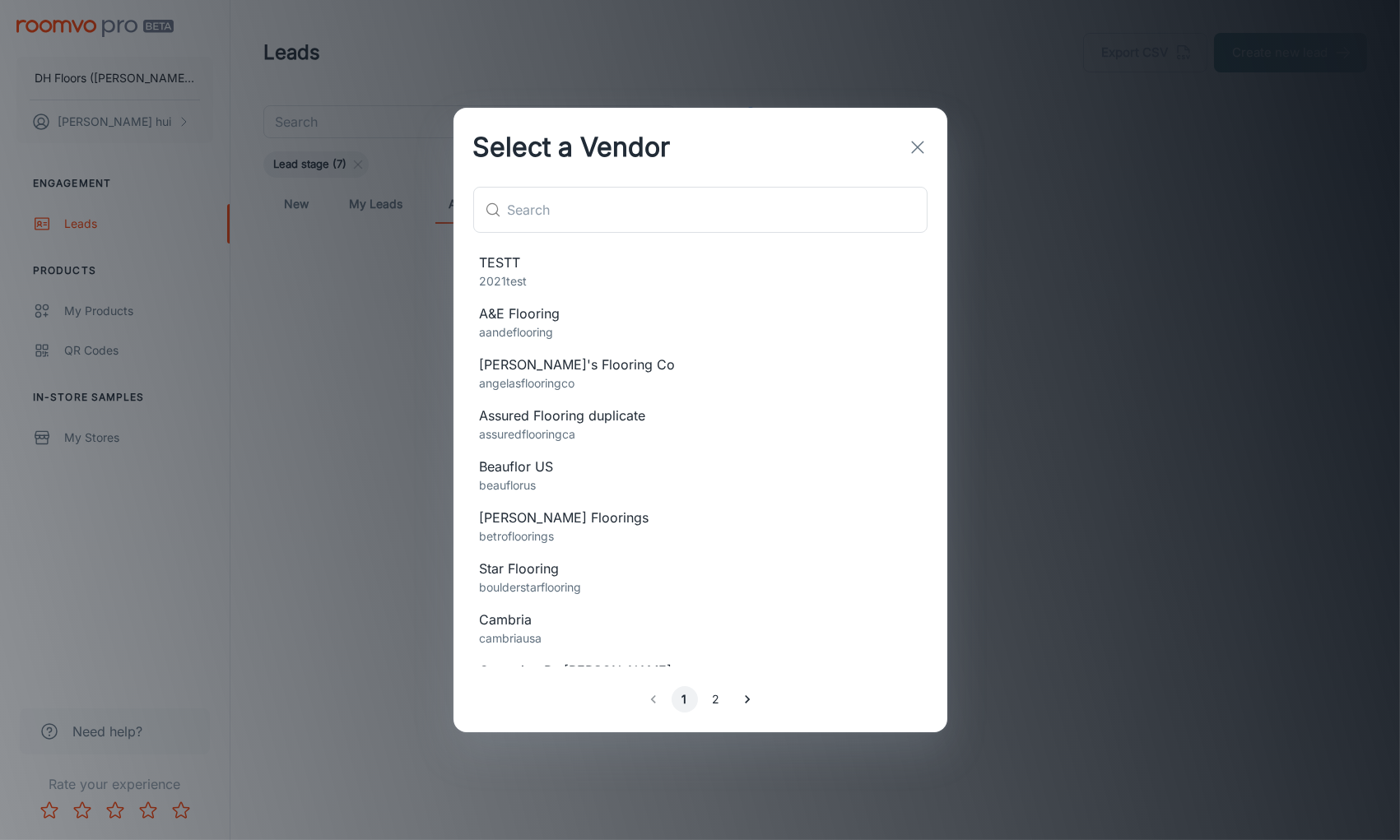 click on "Select a Vendor ​ ​ TESTT 2021test A&E Flooring aandeflooring [PERSON_NAME]'s Flooring Co angelasflooringco Assured Flooring duplicate assuredflooringca Beauflor US beauflorus [PERSON_NAME] Floorings betrofloorings Star Flooring boulderstarflooring [GEOGRAPHIC_DATA] cambriausa Carpeting By [PERSON_NAME] carpetingbymike Carpet Spectrum carpetspectrumbiz CarpetsPlus COLORTILE carpetspluscolortile CCA SHOWROOM ccashowroom Portinari ceramicaportinaricombr Color Tile (Alliance Flooring Inc) colortile Crucial Trading crucial_trading Daltile daltile Dealer Demo dealerdemo Demo Company demo_company Demo Company V4 demo_company_v4 DH Floors ([PERSON_NAME] Home) dixiehome Doug's Flooring Co dougsflooringco End of the Roll endoftheroll Express Hardwood Flooring expressflooringca Fabrica (The [PERSON_NAME] Group) fabrica [PERSON_NAME] godfreyhirst [PERSON_NAME] Floor Covering hennenfloor Home Carpet One homecarpetone [GEOGRAPHIC_DATA] Carpet & Furniture Galleries [GEOGRAPHIC_DATA] [PERSON_NAME]'s Flooring Co juliasflooringco Karastan karastan [PERSON_NAME] Carpet [GEOGRAPHIC_DATA] [GEOGRAPHIC_DATA] 1 2" at bounding box center (700, 420) 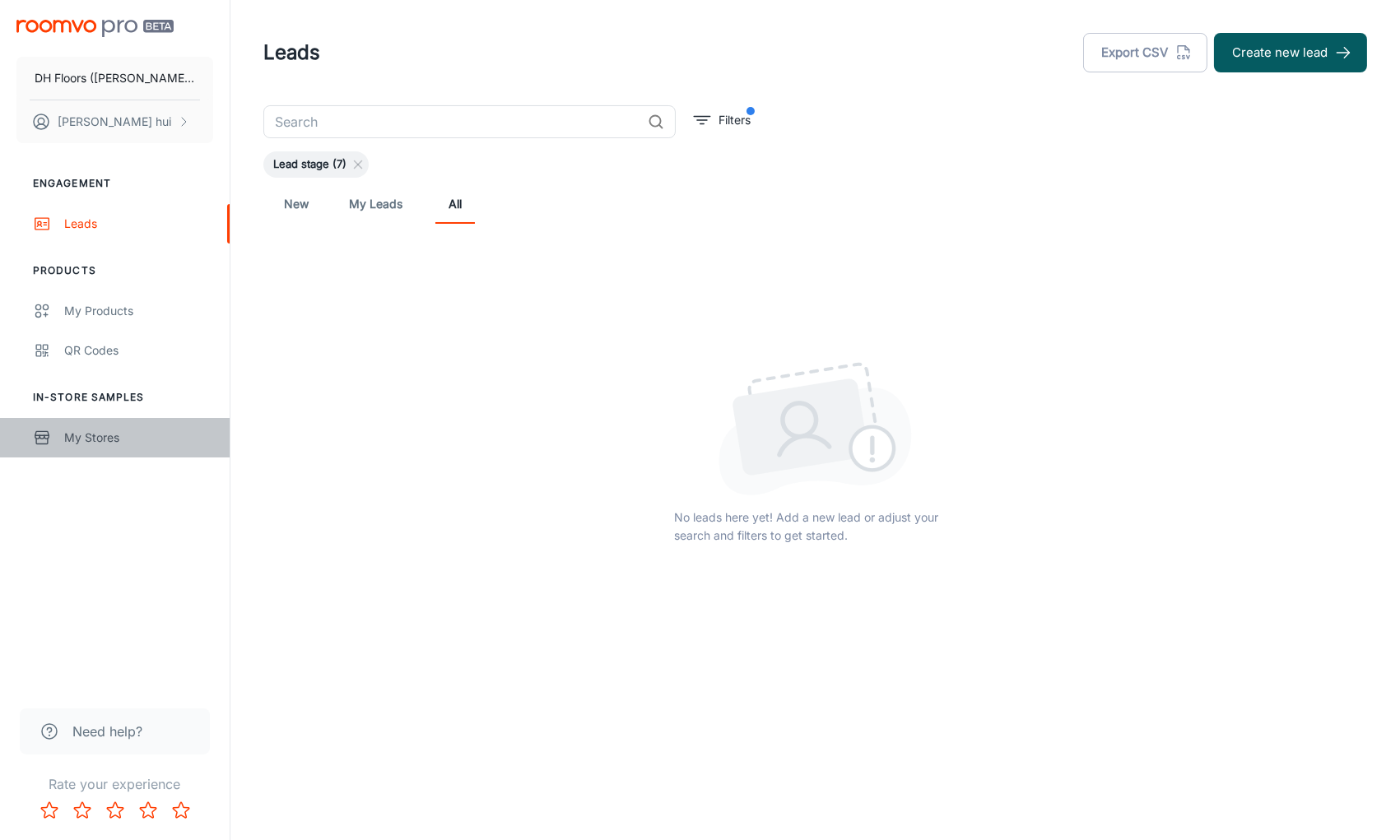 click on "My Stores" at bounding box center (114, 438) 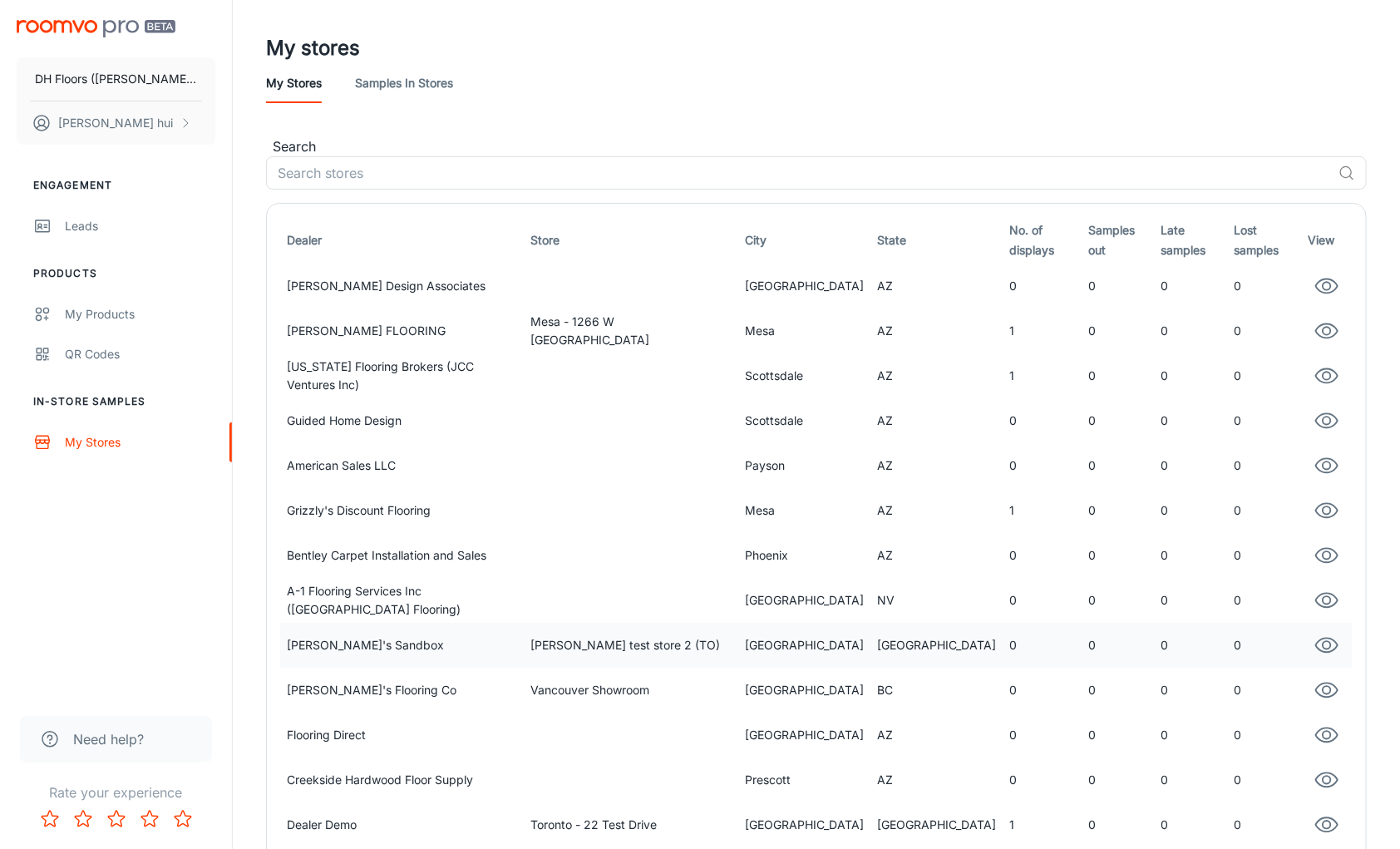 click on "0" at bounding box center (1190, 645) 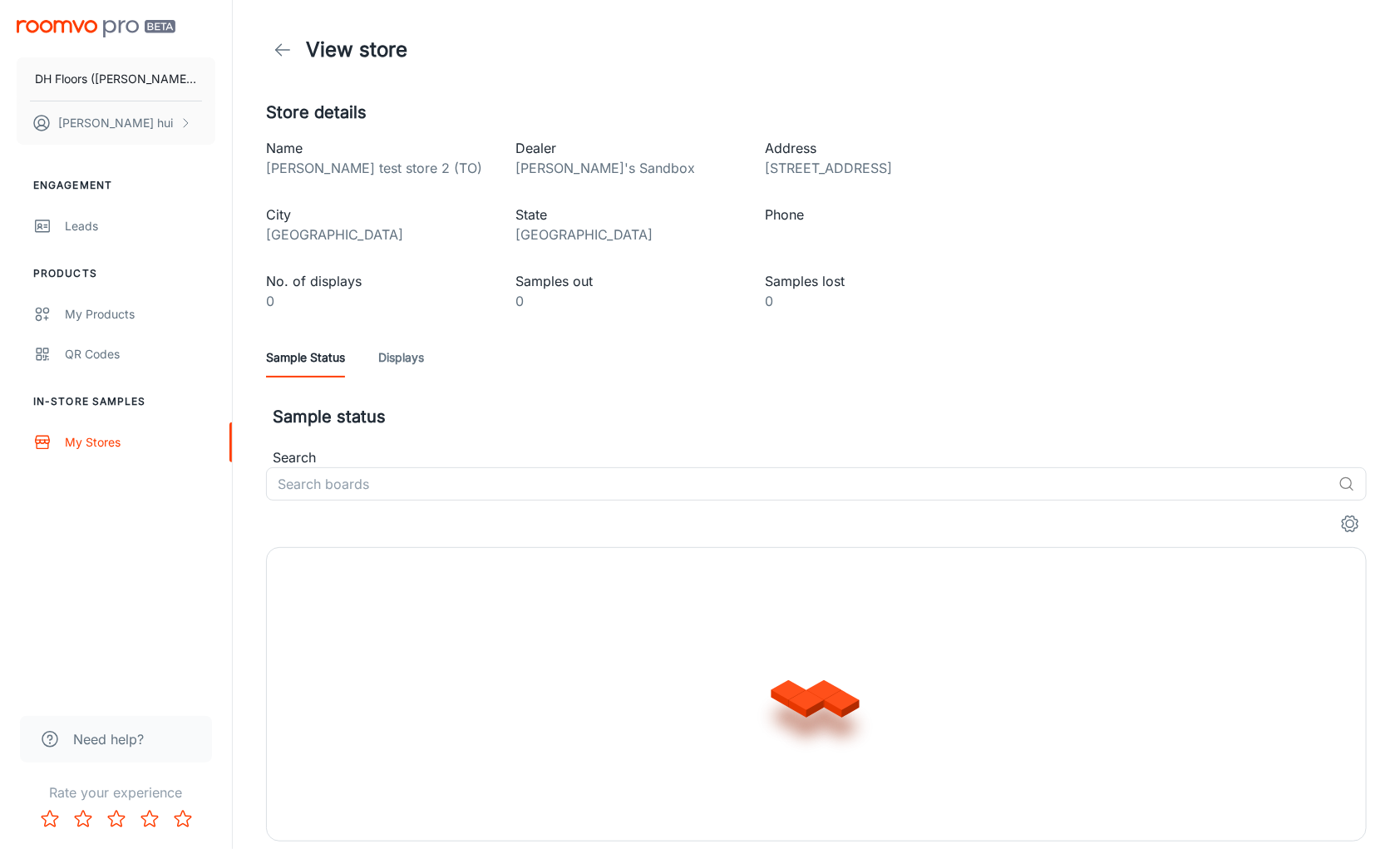 click on "Sample Status Displays" at bounding box center (816, 358) 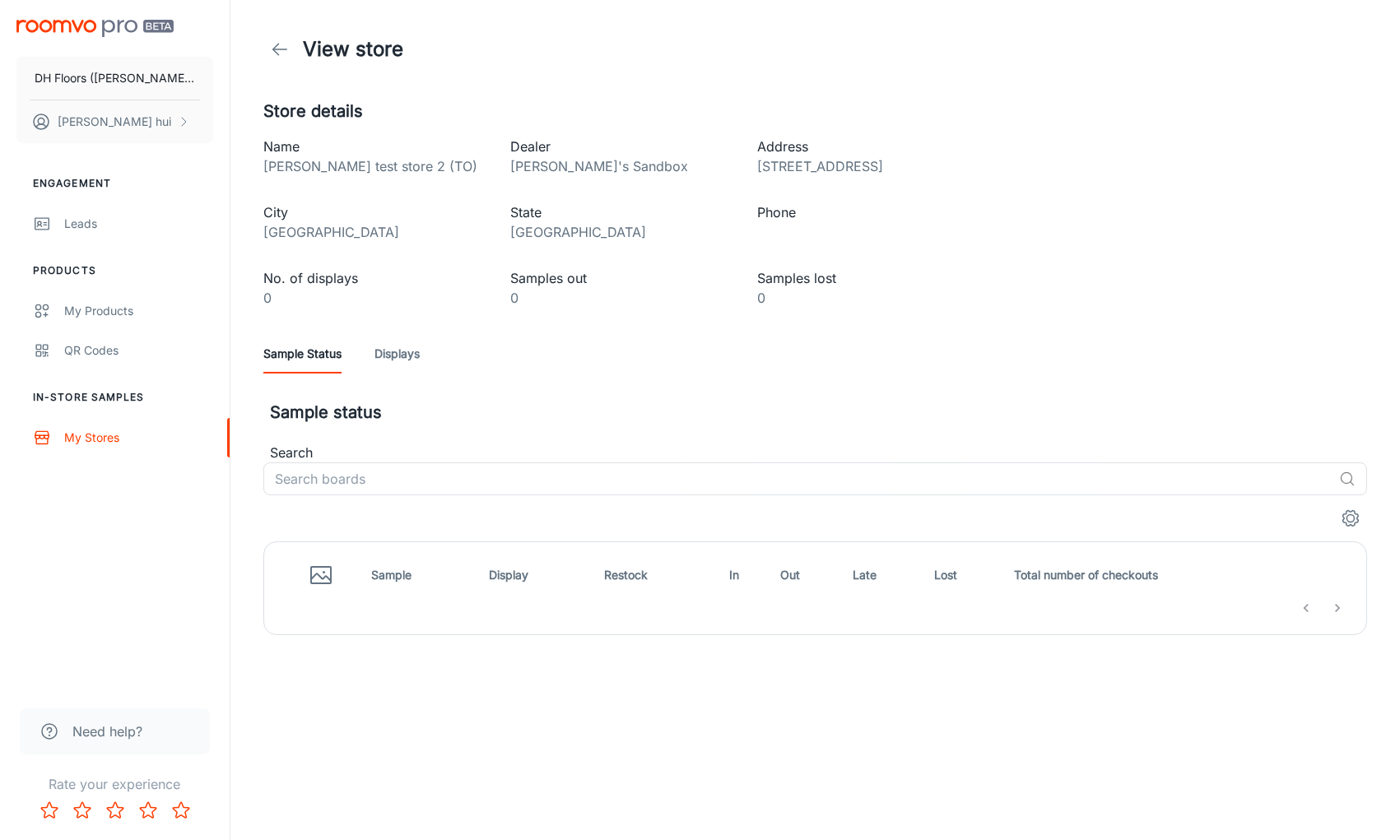 click on "Sample Status Displays" at bounding box center (815, 354) 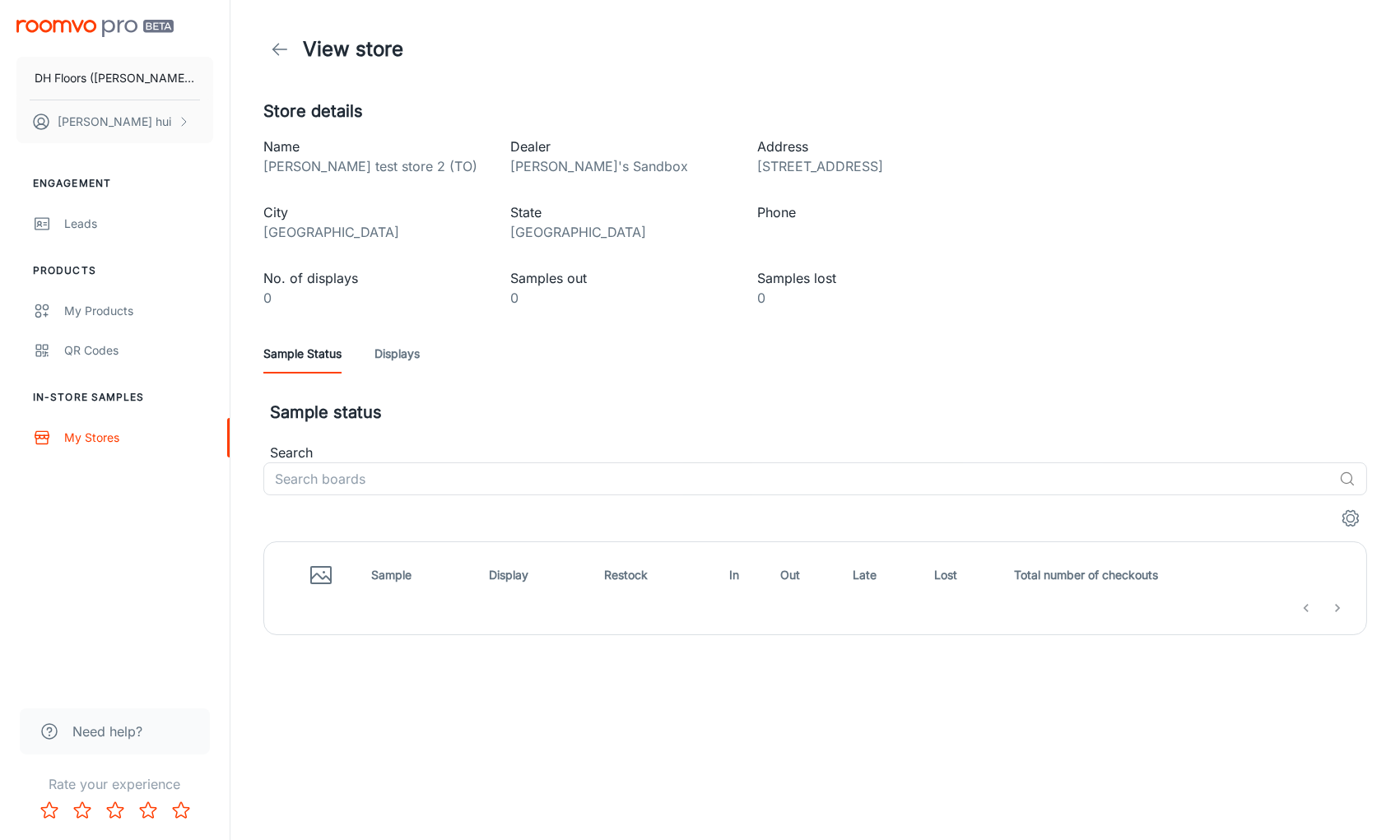 click on "DH Floors ([PERSON_NAME] Home) [PERSON_NAME]" at bounding box center (114, 78) 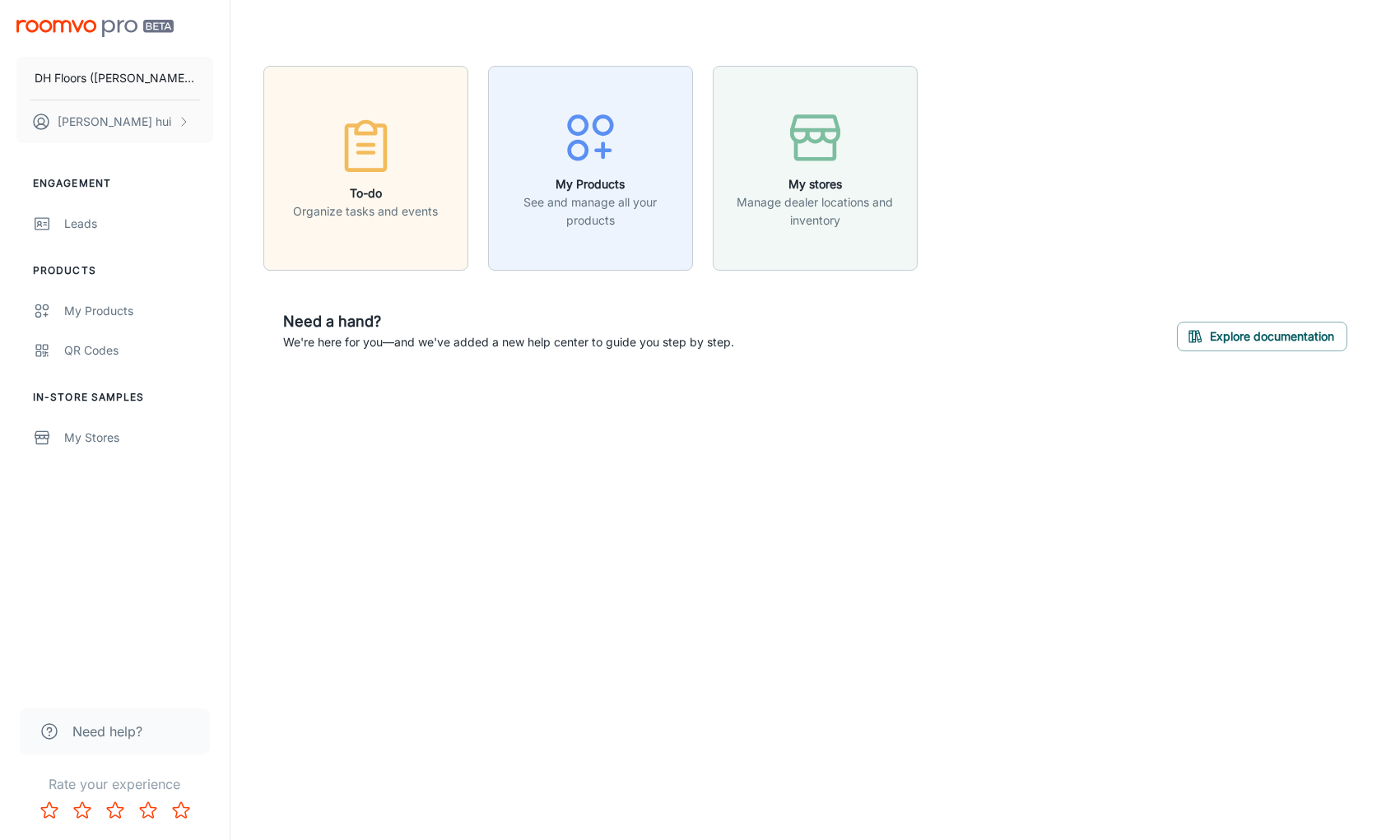 click on "DH Floors ([PERSON_NAME] Home) [PERSON_NAME] Engagement Leads Products My Products QR Codes In-Store Samples My Stores Need help? Rate your experience To-do Organize tasks and events My Products See and manage all your products My stores Manage dealer locations and inventory Need a hand? We're here for you—and we've added a new help center to guide you step by step. Explore documentation" at bounding box center [700, 420] 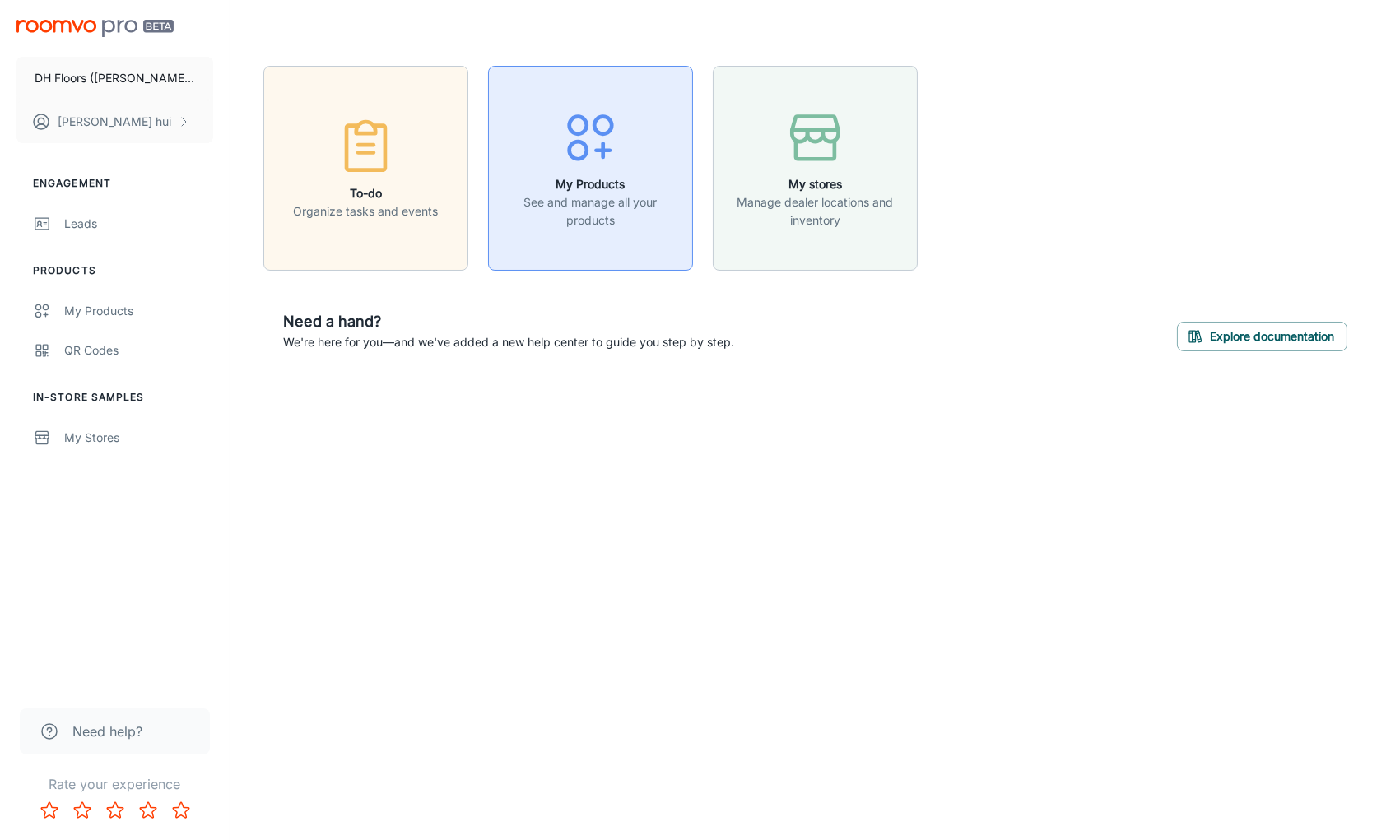 click on "See and manage all your products" at bounding box center [590, 211] 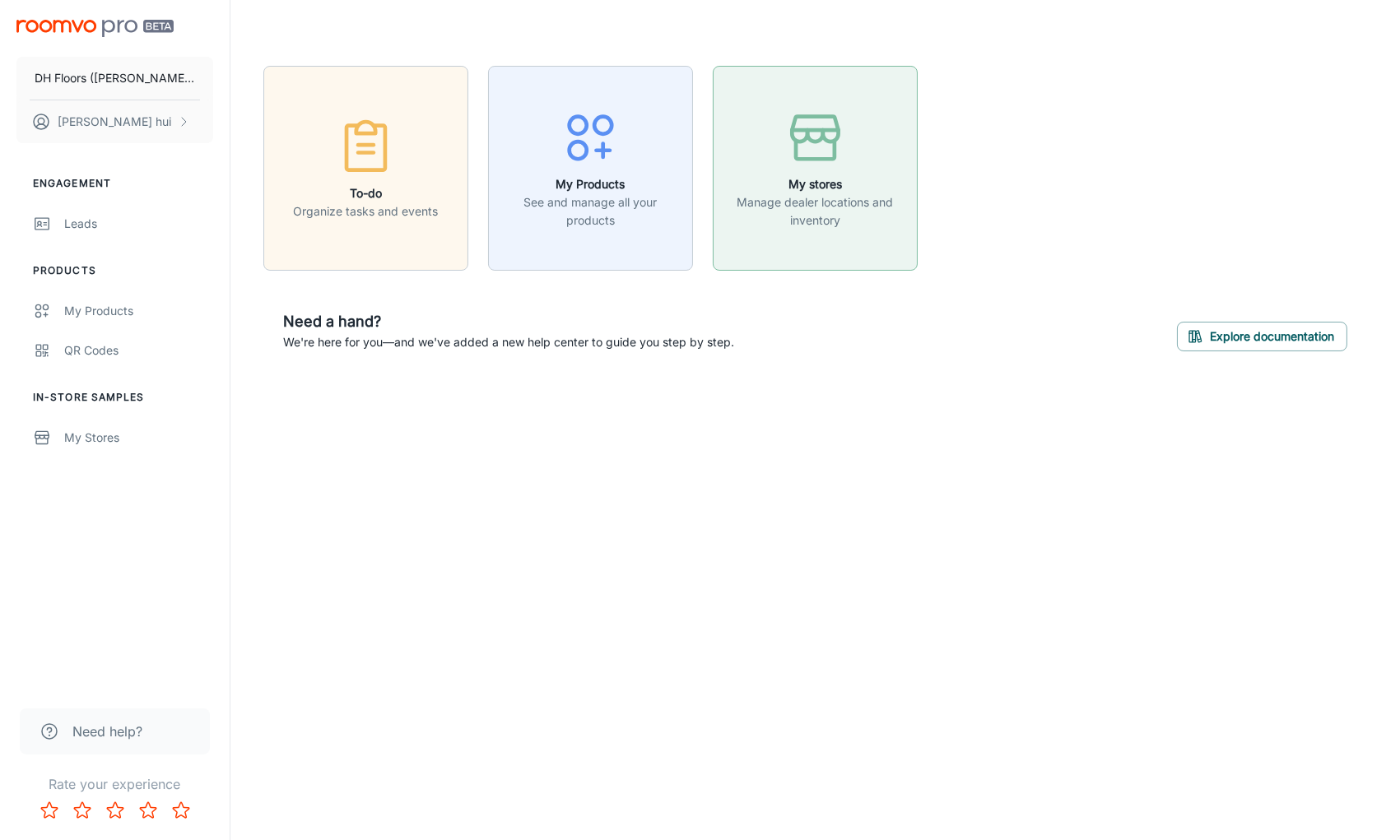click 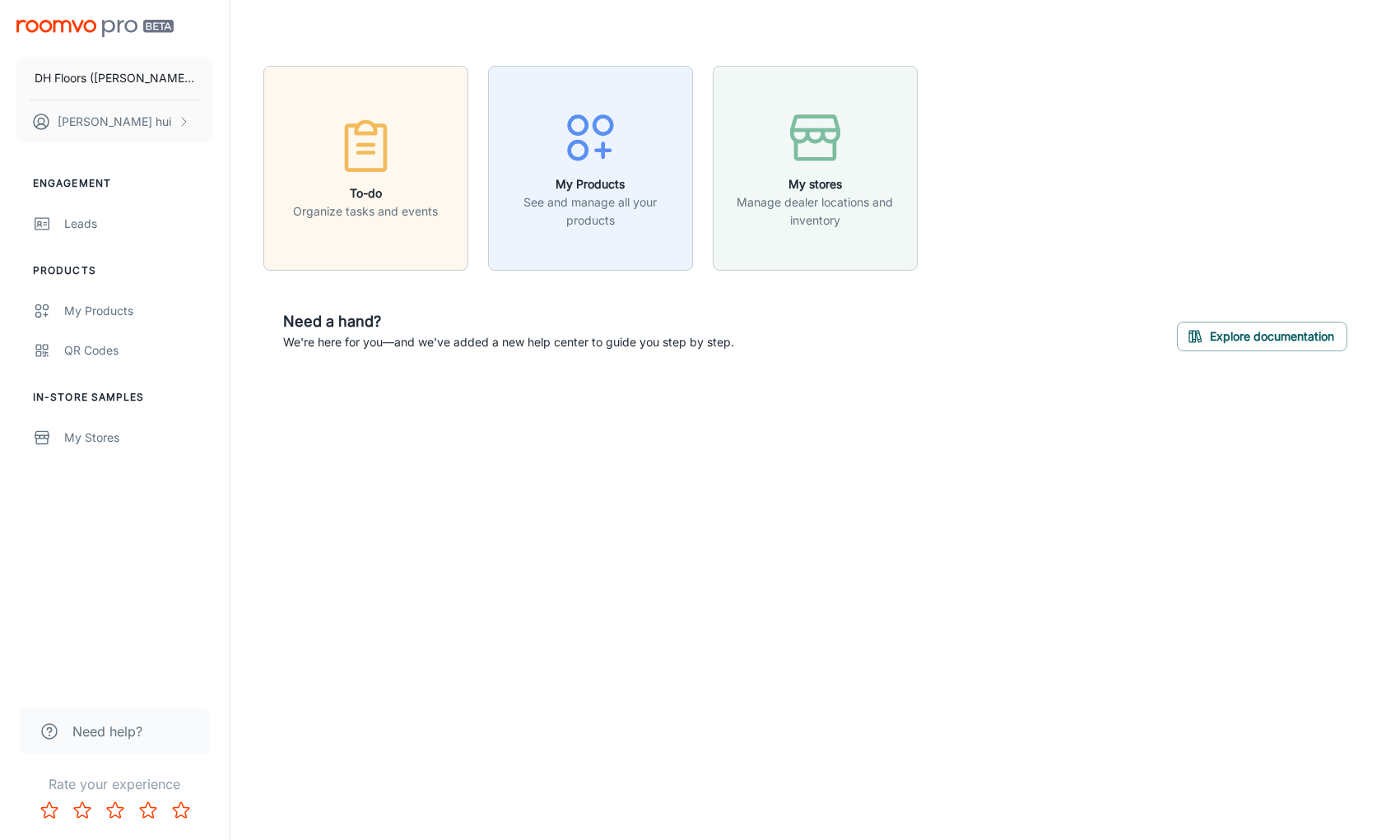 click on "DH Floors ([PERSON_NAME] Home) [PERSON_NAME] Engagement Leads Products My Products QR Codes In-Store Samples My Stores Need help? Rate your experience To-do Organize tasks and events My Products See and manage all your products My stores Manage dealer locations and inventory Need a hand? We're here for you—and we've added a new help center to guide you step by step. Explore documentation" at bounding box center (700, 420) 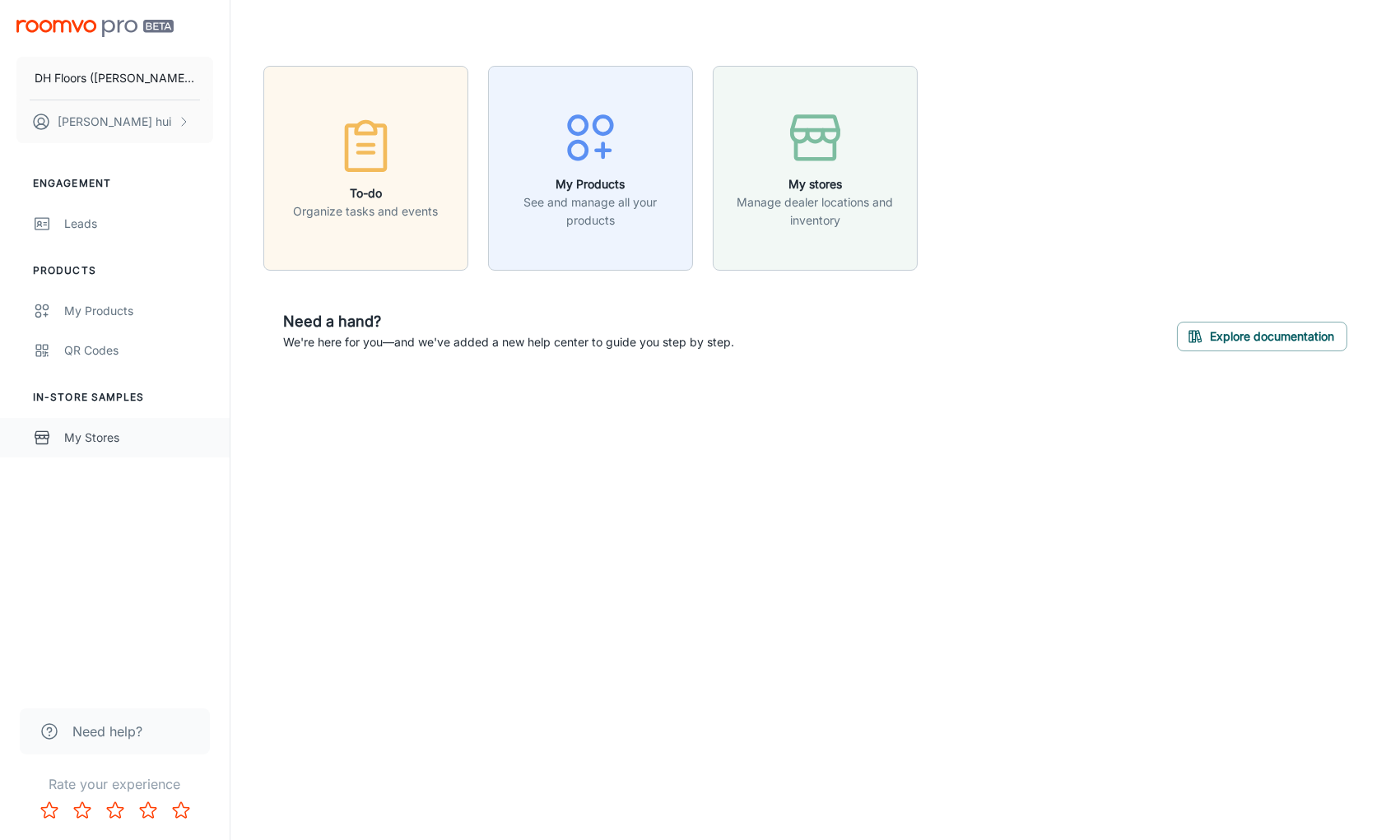 click on "My Stores" at bounding box center (138, 438) 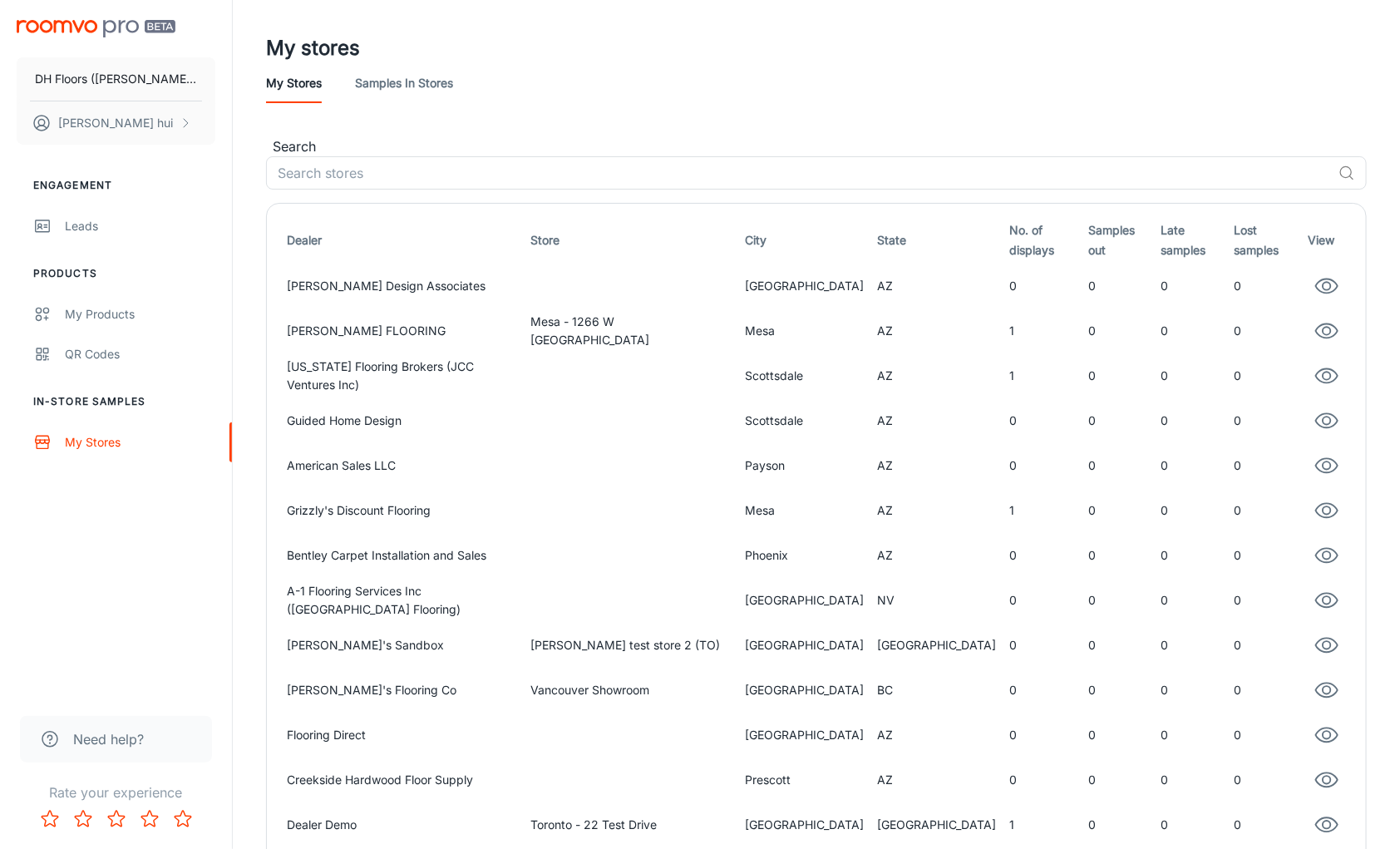 drag, startPoint x: 673, startPoint y: 101, endPoint x: 657, endPoint y: 115, distance: 21.260292 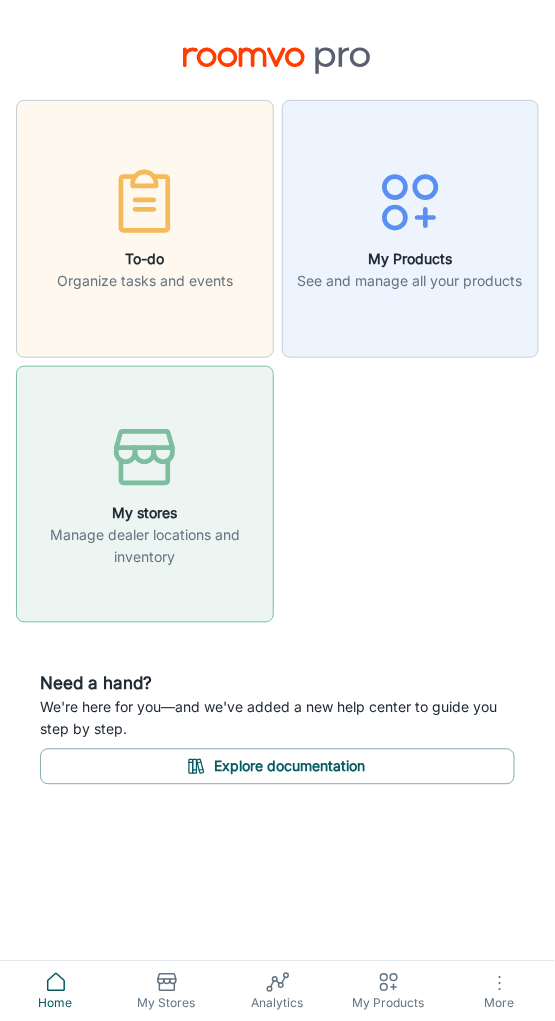 click on "My stores" at bounding box center [145, 514] 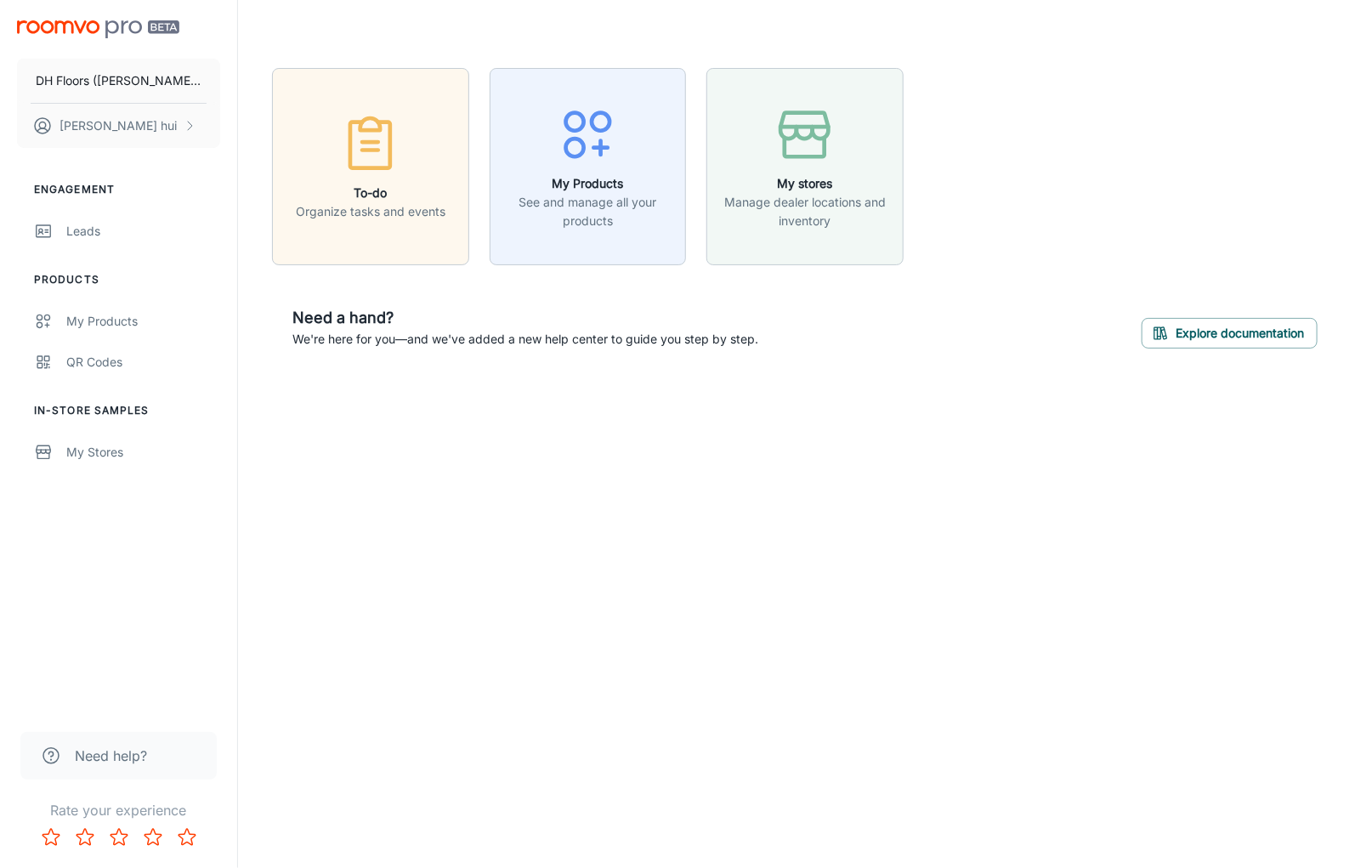 click on "DH Floors ([PERSON_NAME] Home) [PERSON_NAME] Engagement Leads Products My Products QR Codes In-Store Samples My Stores Need help? Rate your experience To-do Organize tasks and events My Products See and manage all your products My stores Manage dealer locations and inventory Need a hand? We're here for you—and we've added a new help center to guide you step by step. Explore documentation" at bounding box center (686, 434) 